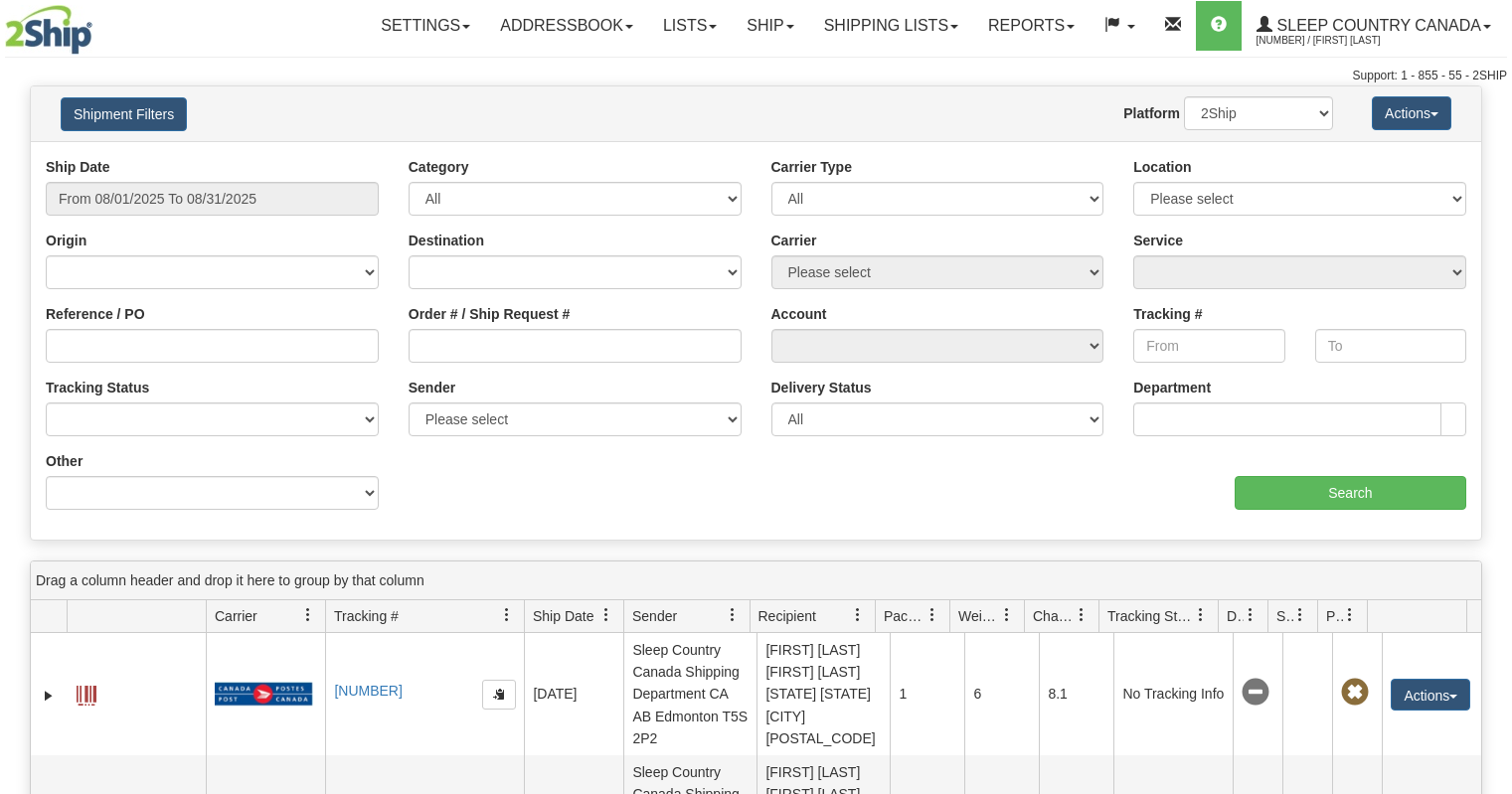 scroll, scrollTop: 0, scrollLeft: 0, axis: both 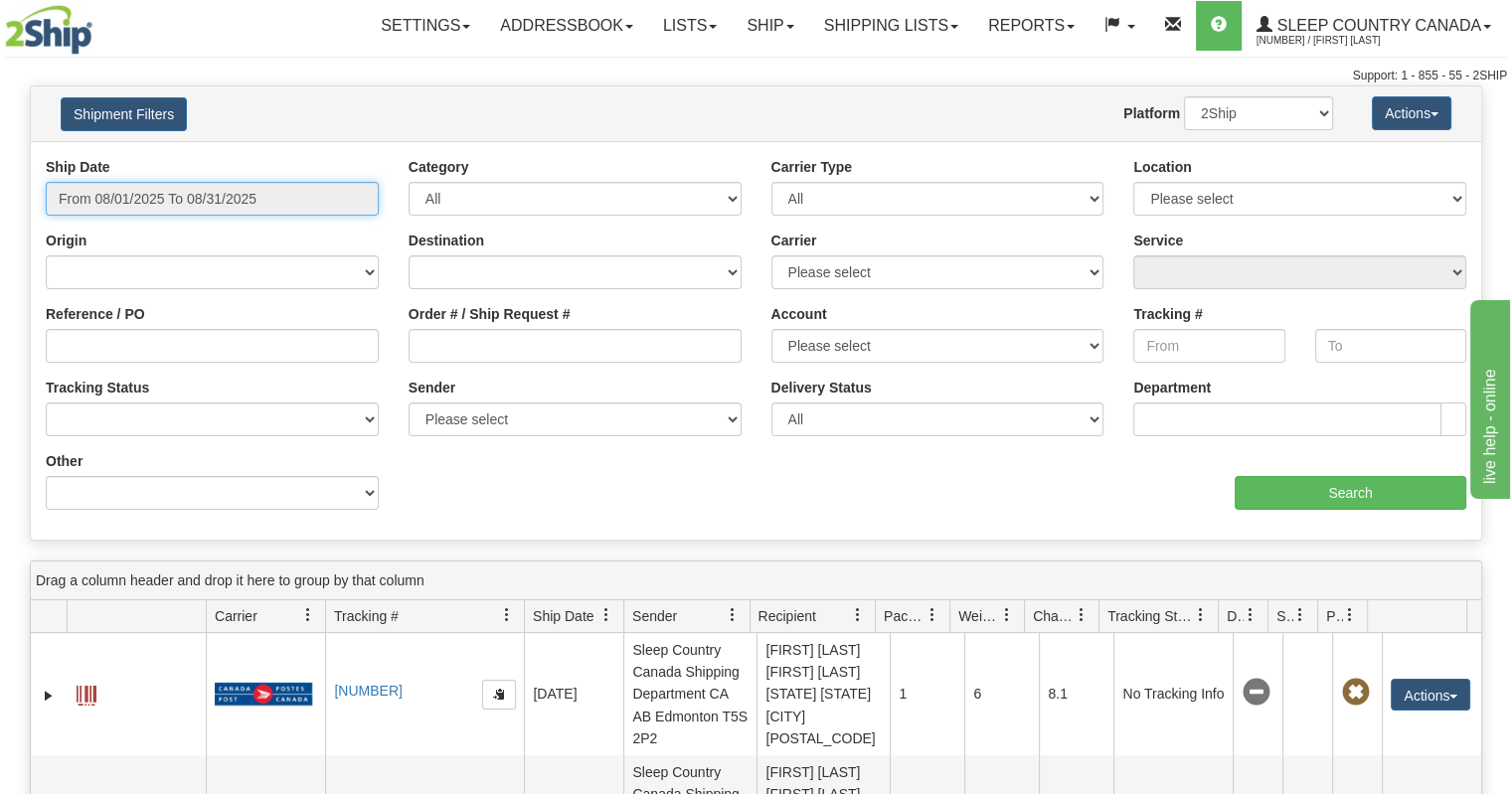 click on "From 08/01/2025 To 08/31/2025" at bounding box center [212, 199] 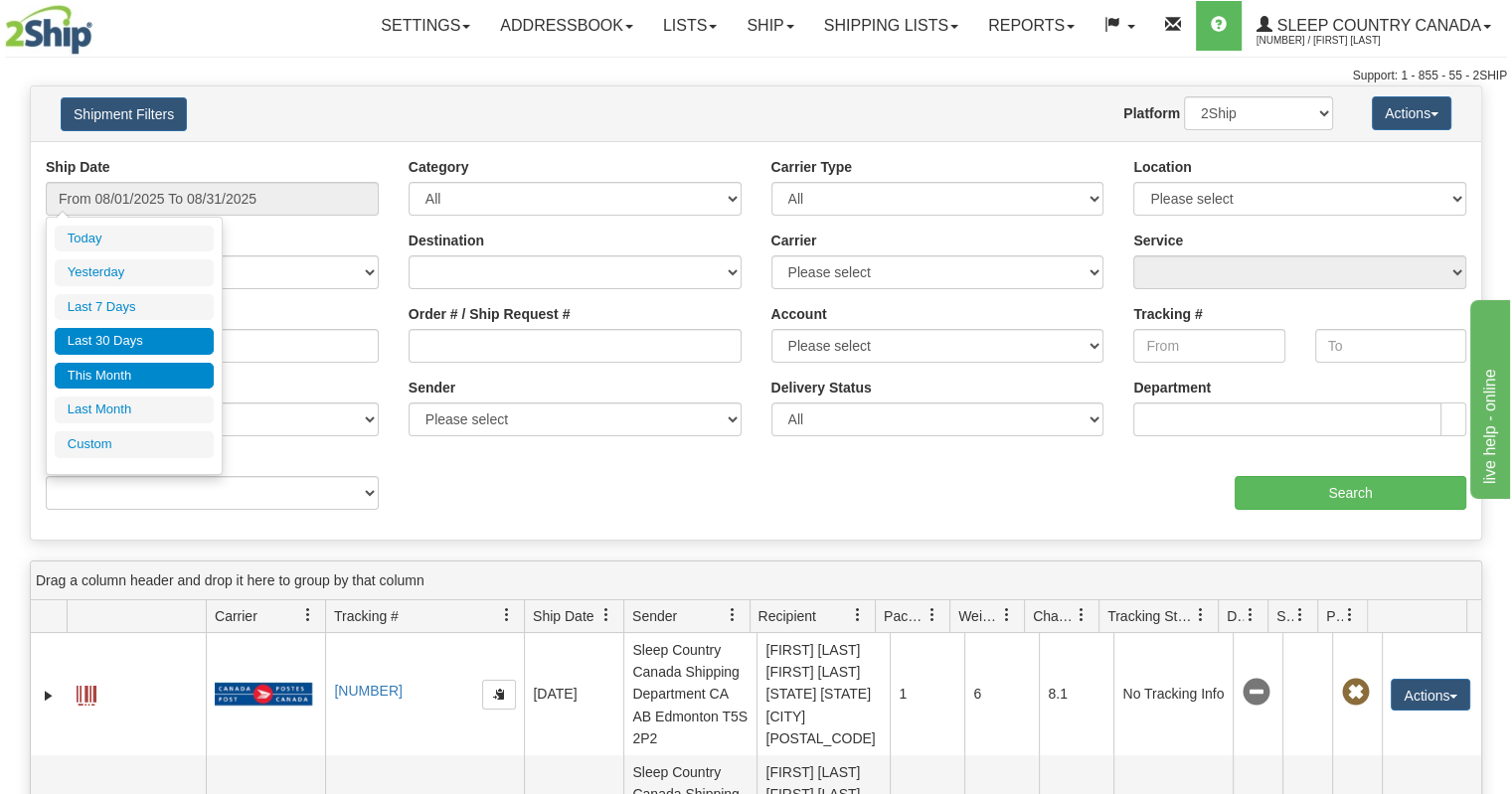 click on "Last 30 Days" at bounding box center [134, 341] 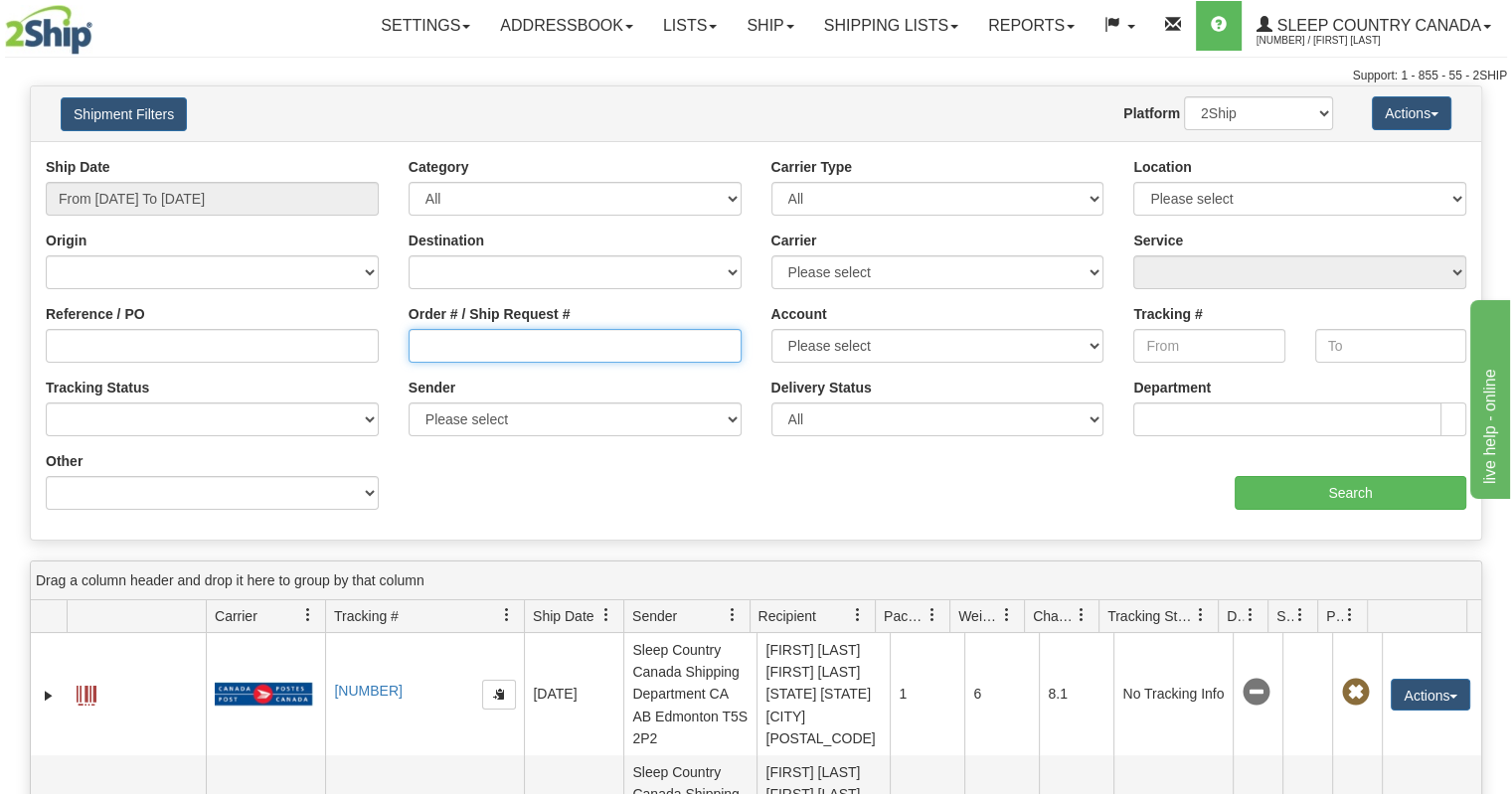 click on "Order # / Ship Request #" at bounding box center (575, 346) 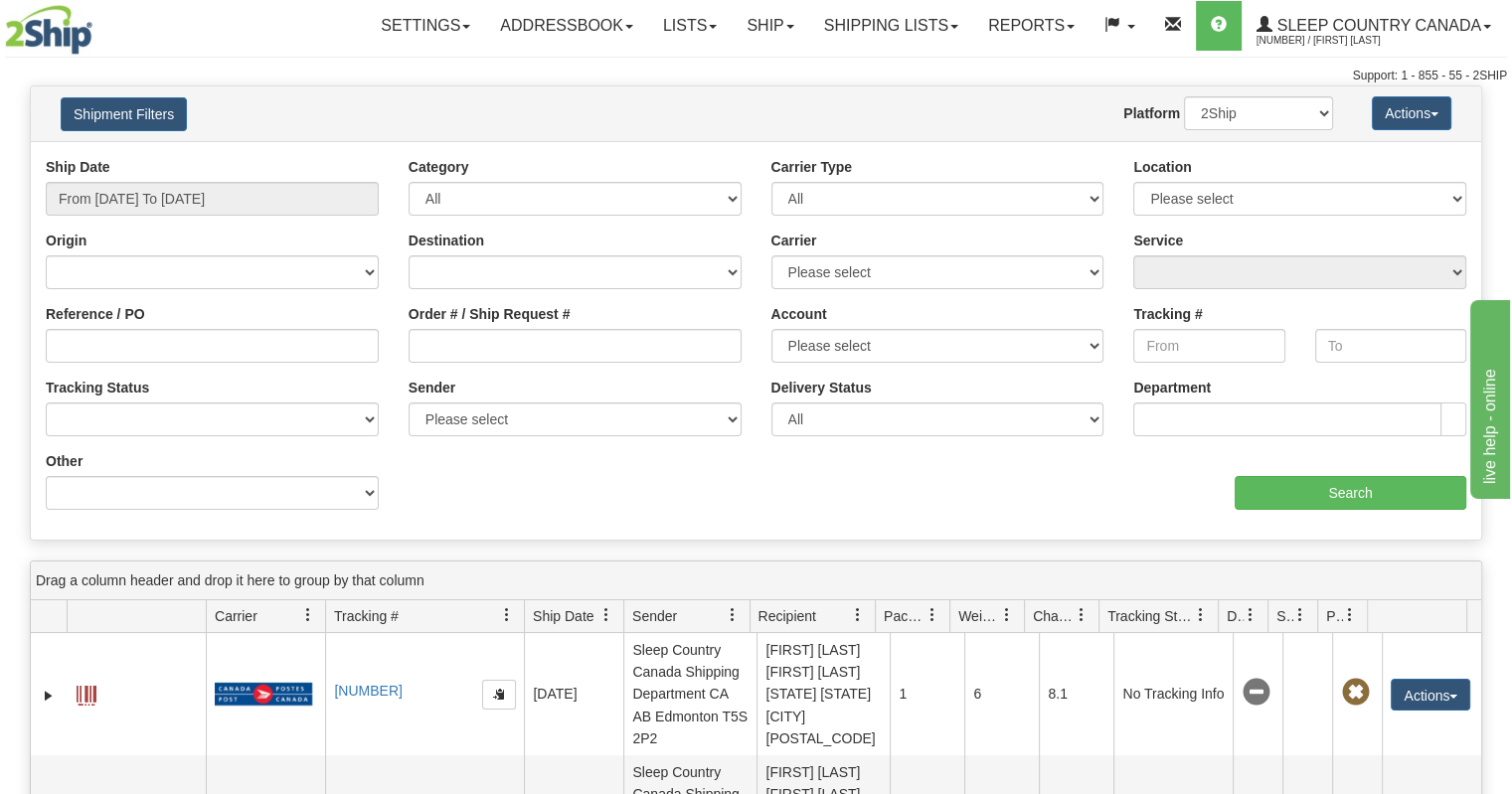 click on "Support: 1 - 855 - 55 - 2SHIP" at bounding box center [756, 76] 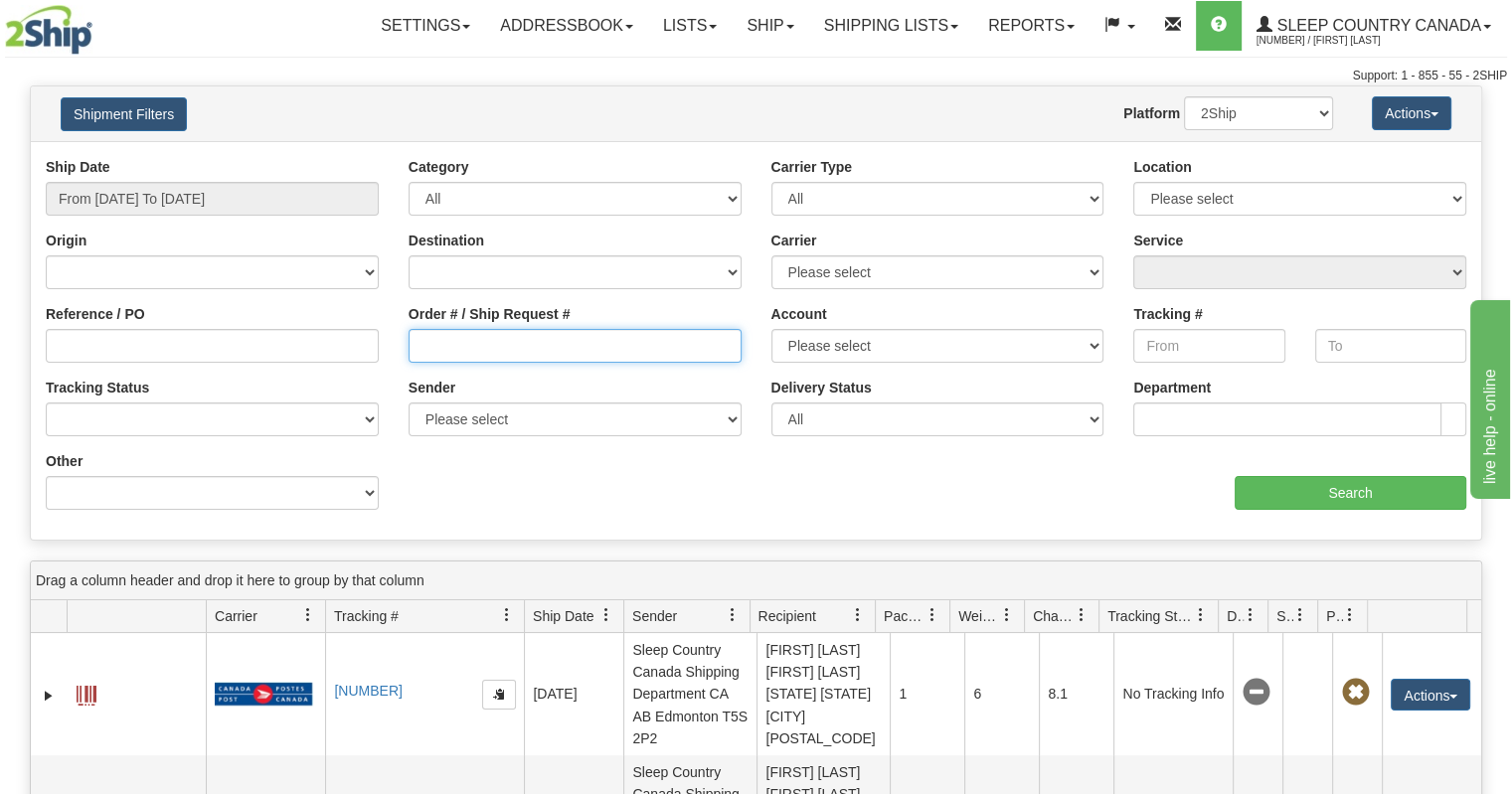 click on "Order # / Ship Request #" at bounding box center (575, 346) 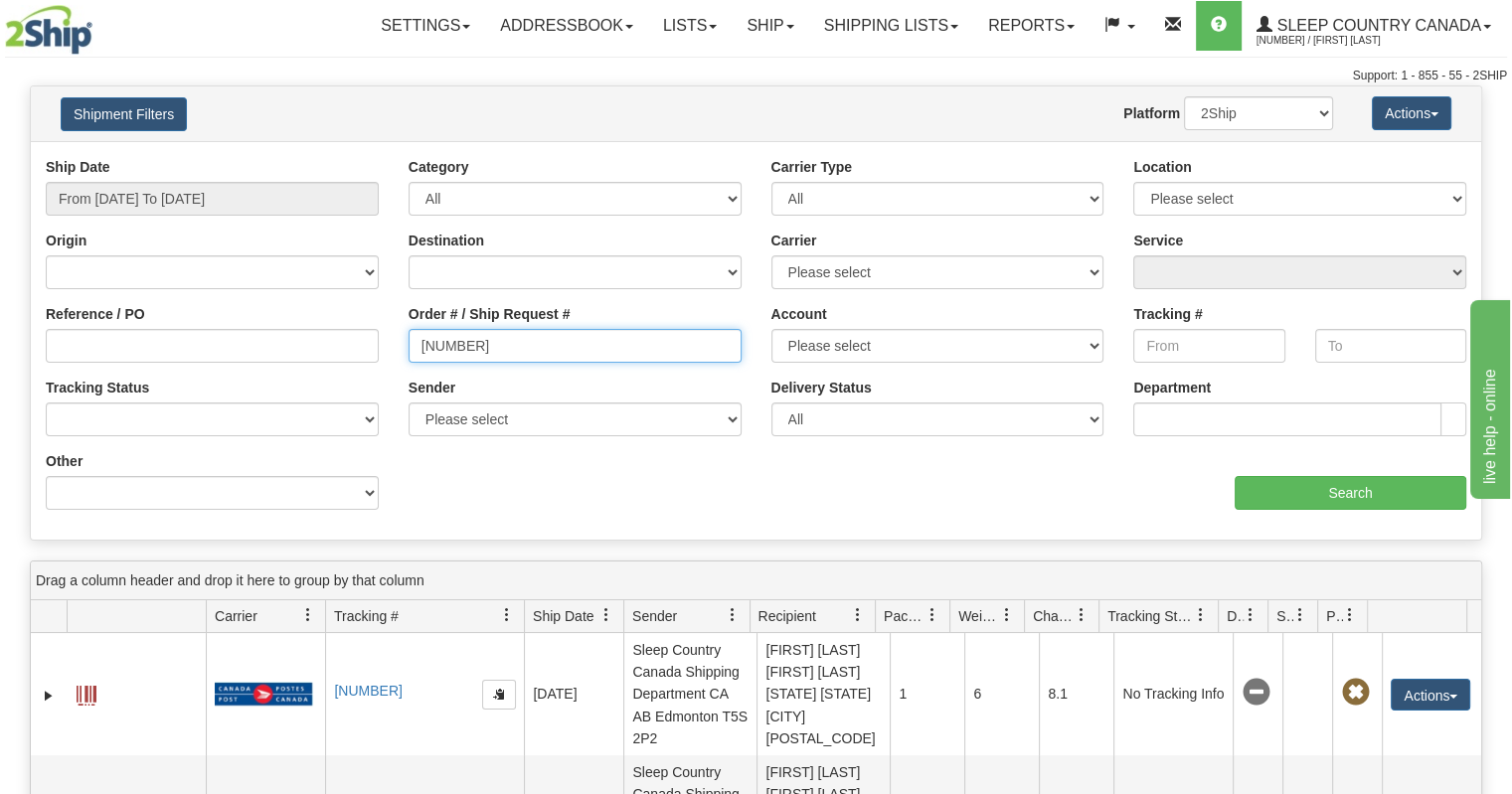 click on "[NUMBER]" at bounding box center (575, 346) 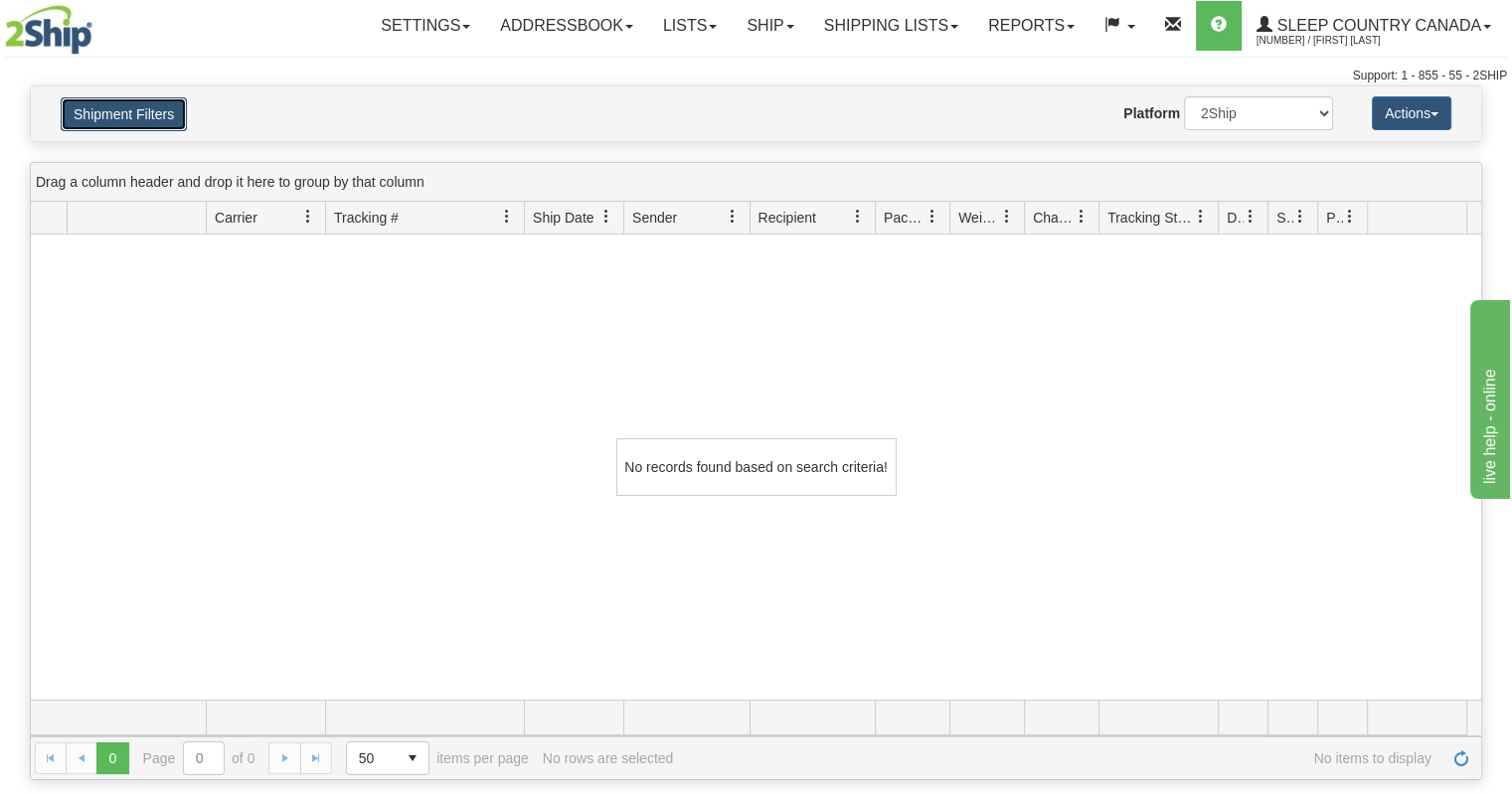 click on "Shipment Filters" at bounding box center [123, 114] 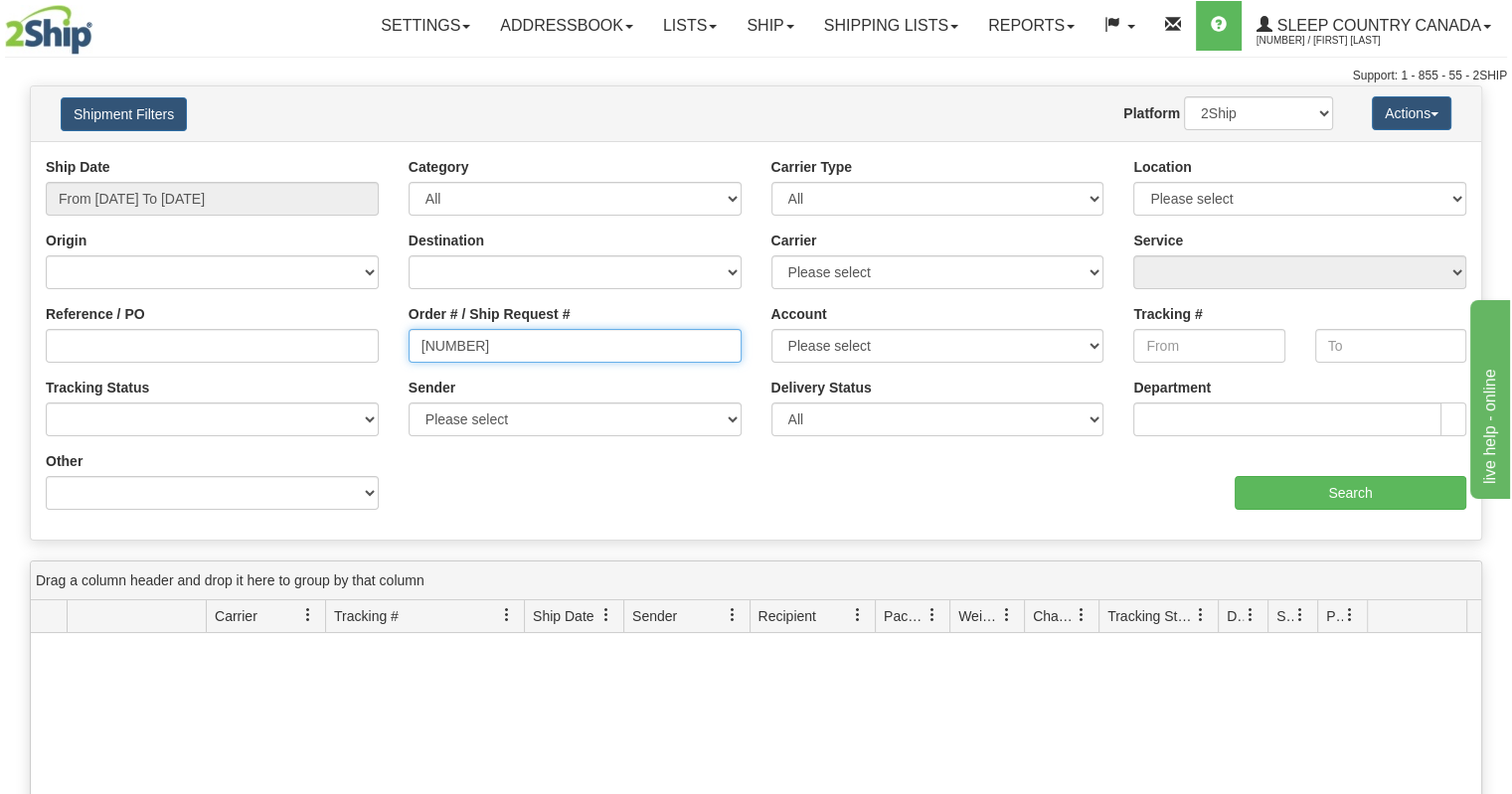 click on "[NUMBER]" at bounding box center (575, 346) 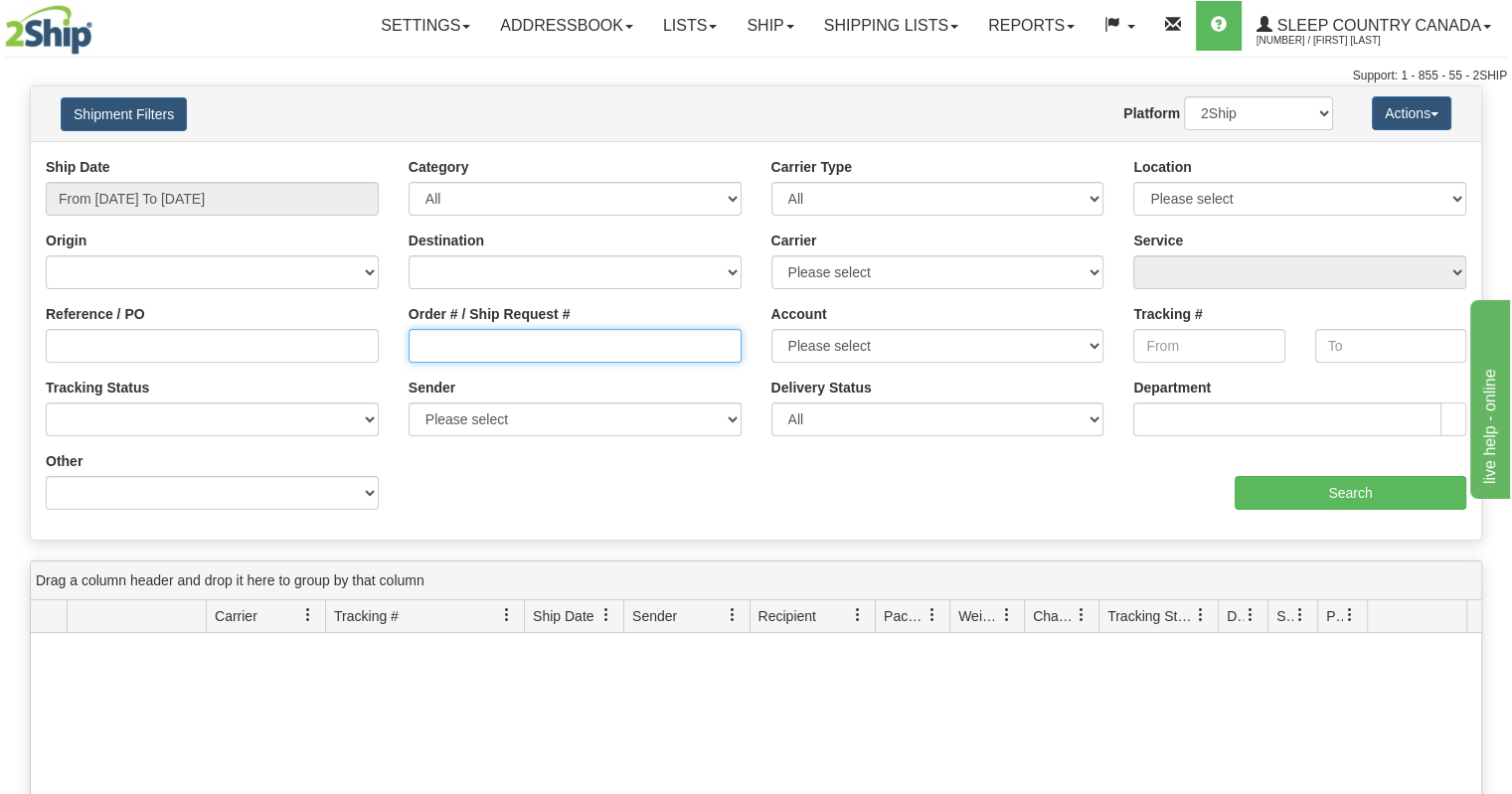 type 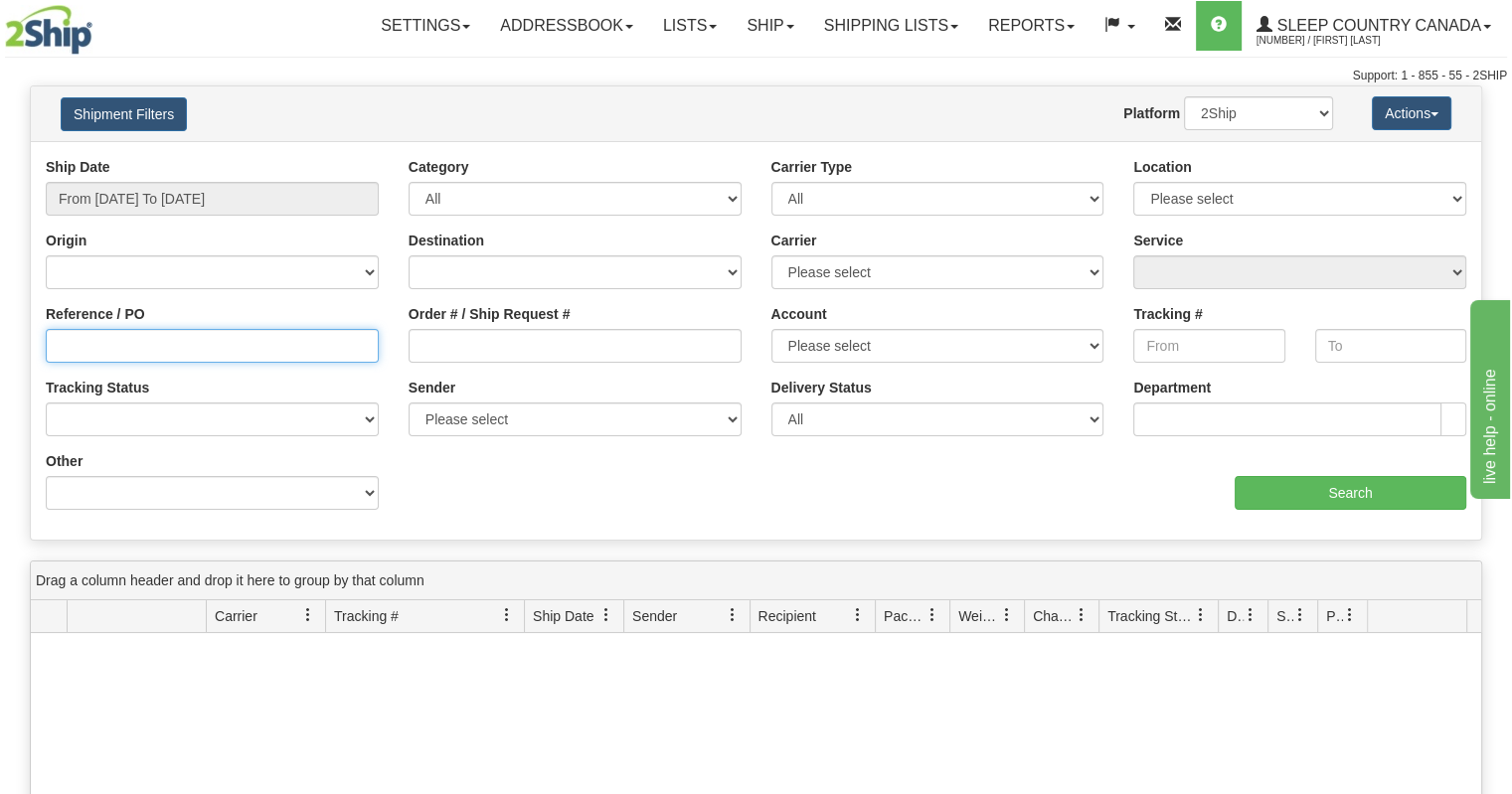 click on "Reference / PO" at bounding box center [212, 346] 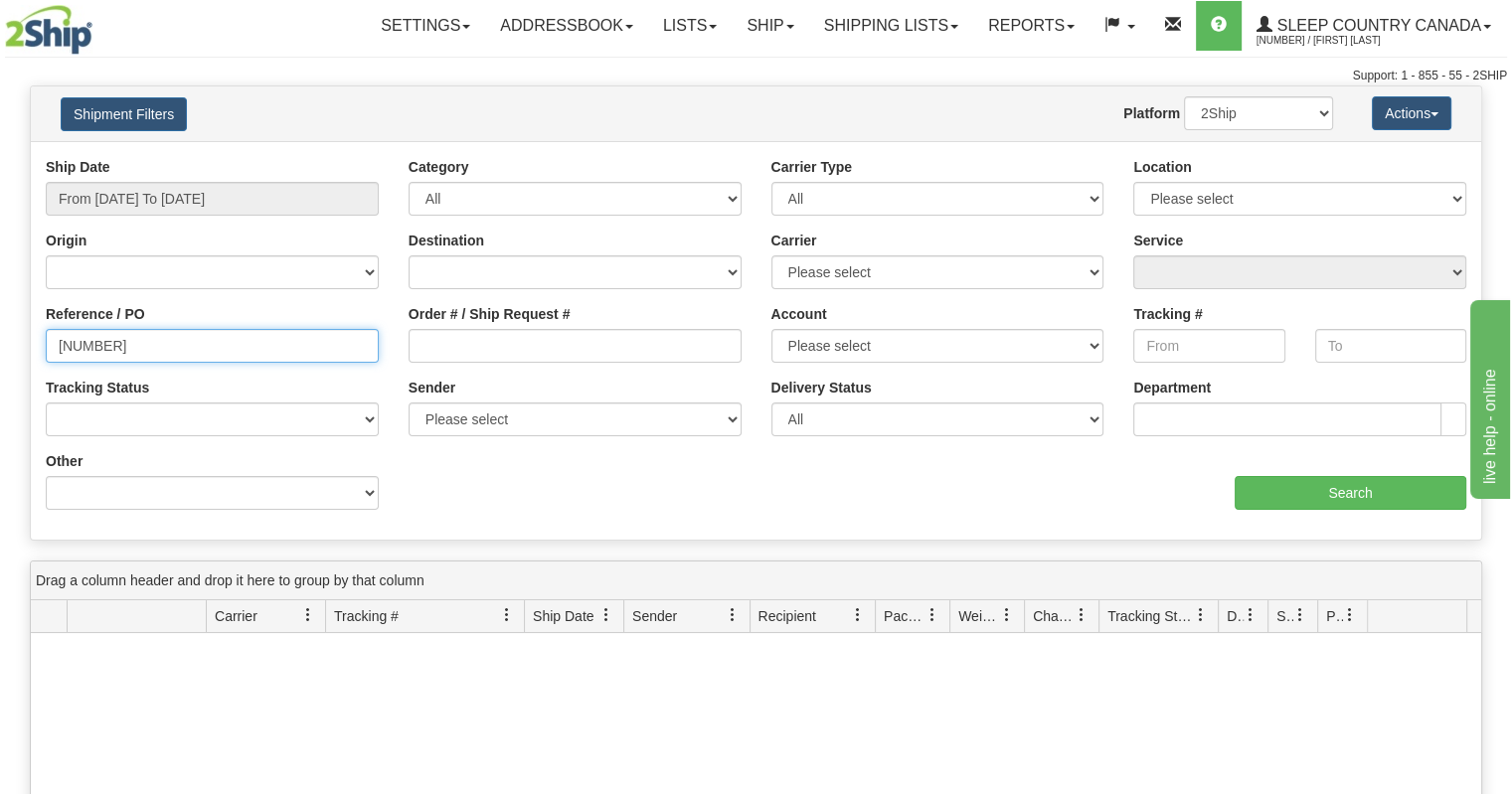 type on "[NUMBER]" 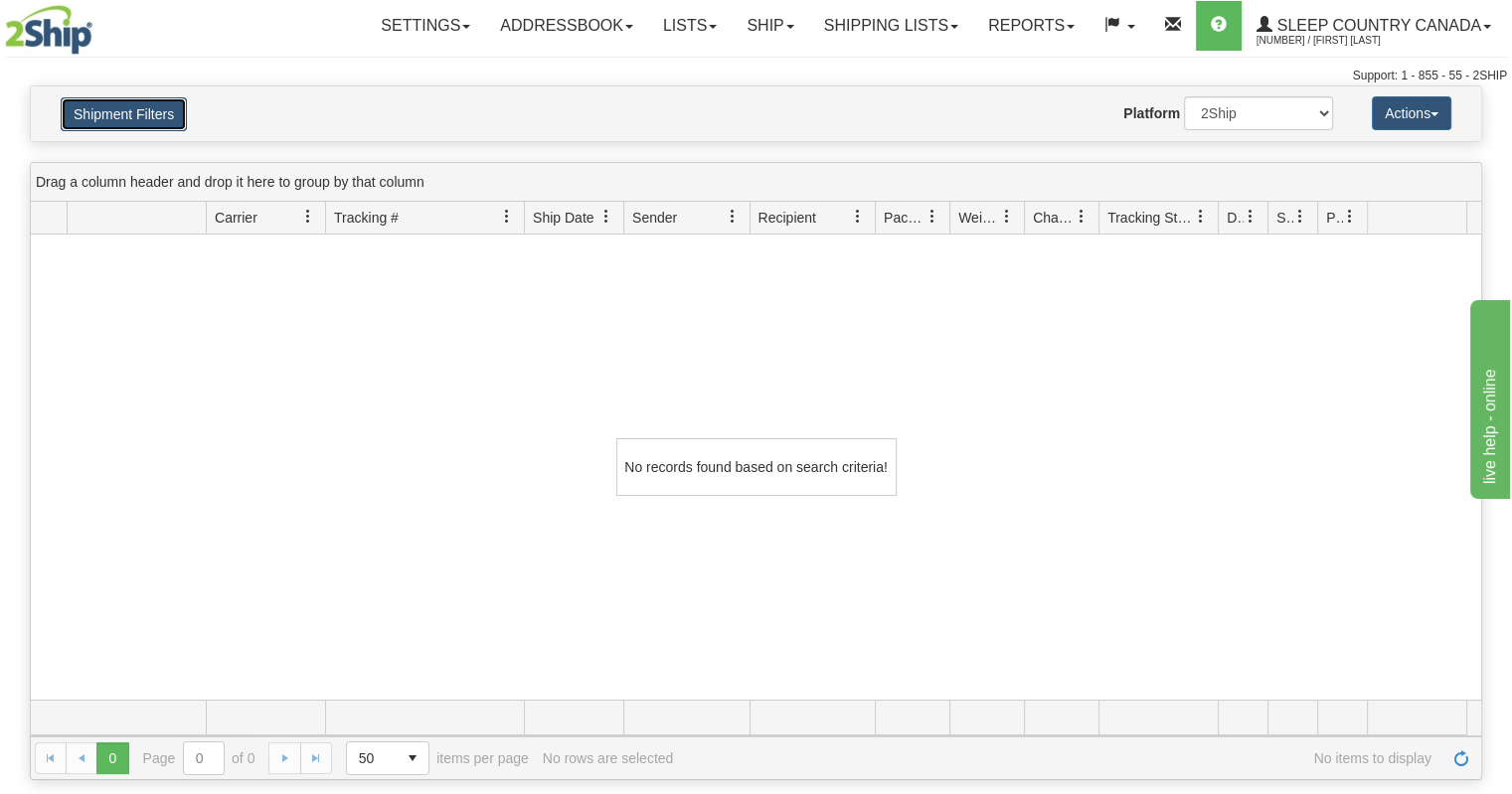 click on "Shipment Filters" at bounding box center (123, 114) 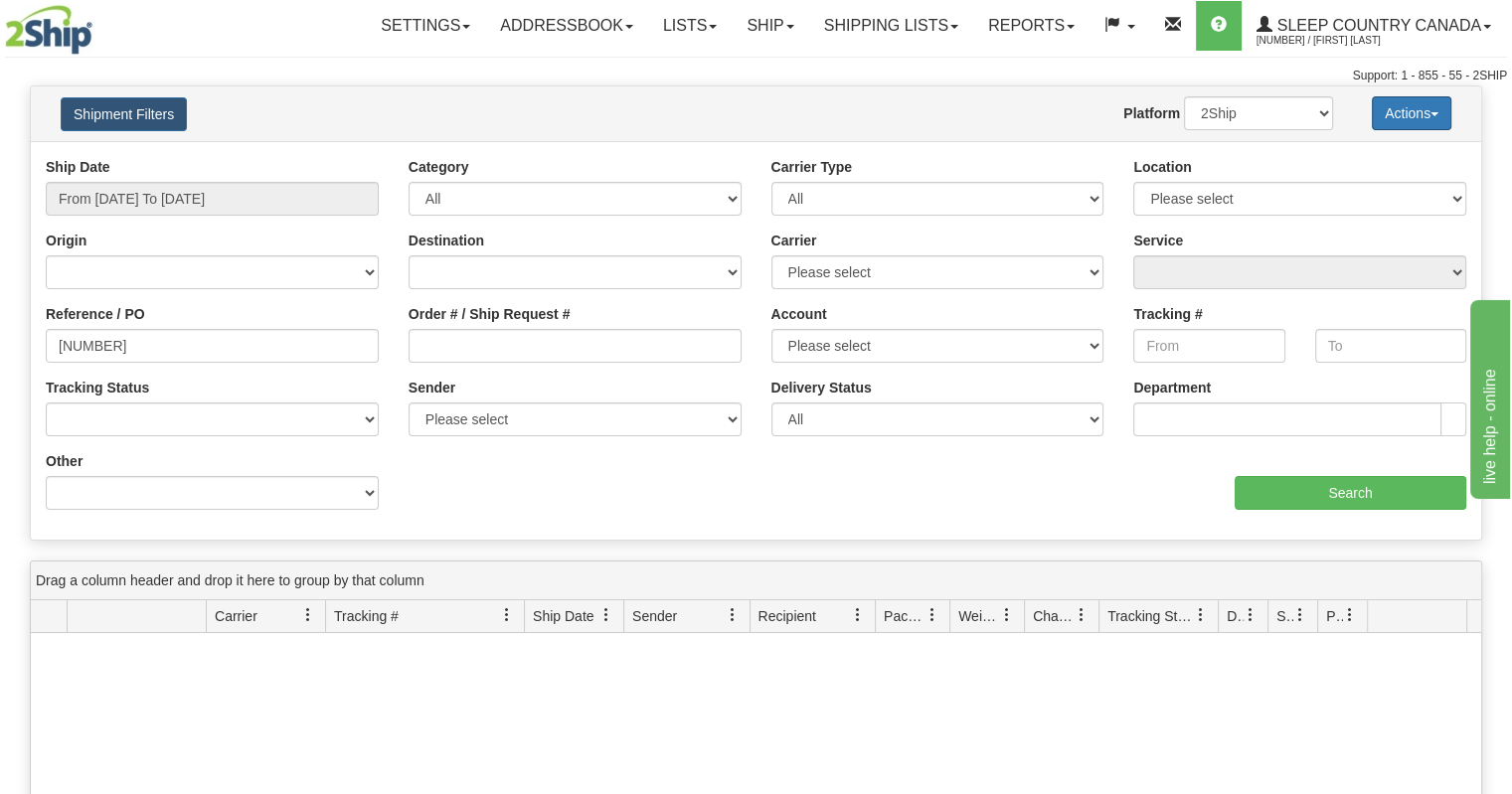 click on "Actions" at bounding box center (1412, 113) 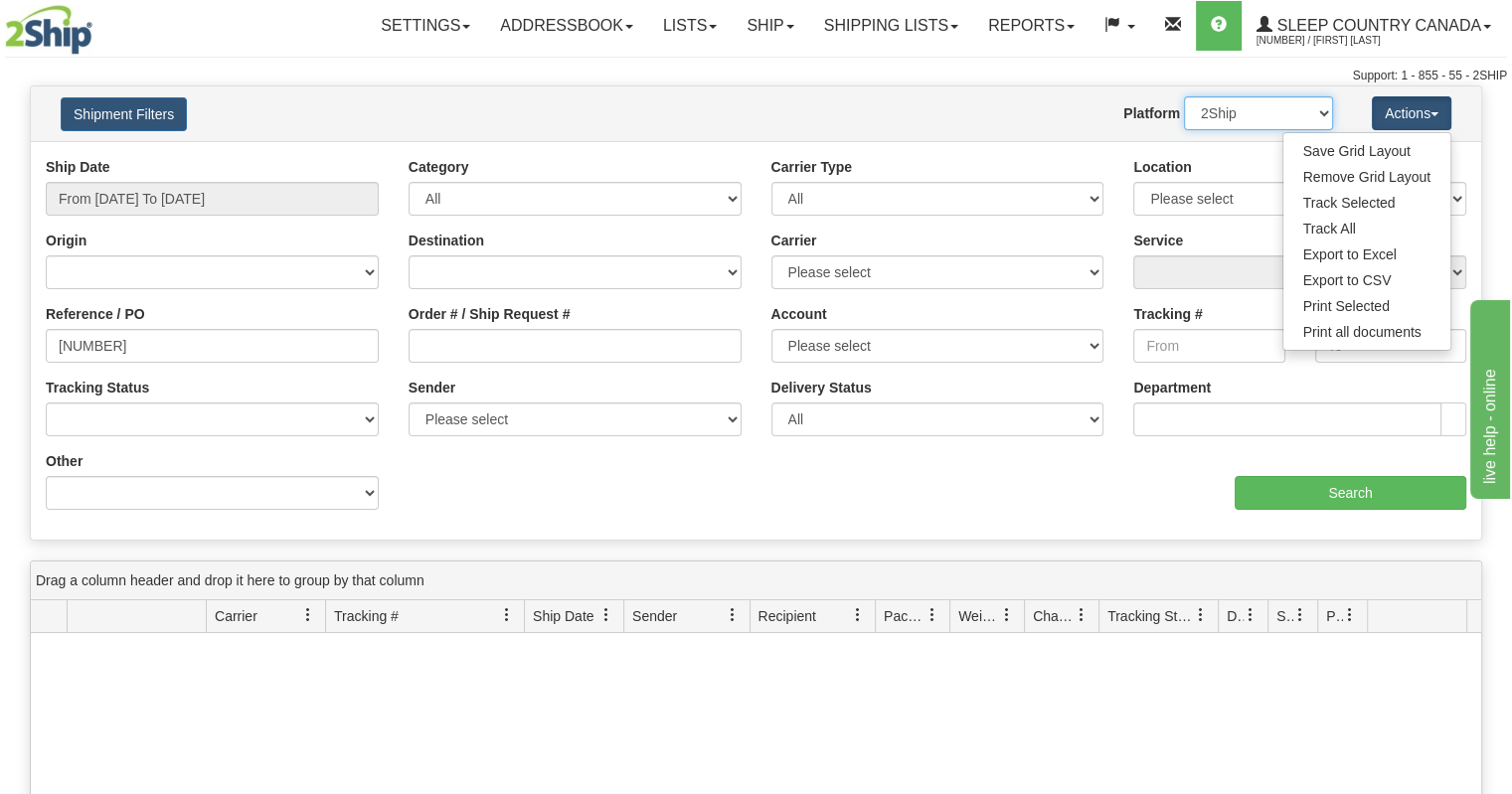 click on "2Ship
Imported" at bounding box center [1259, 113] 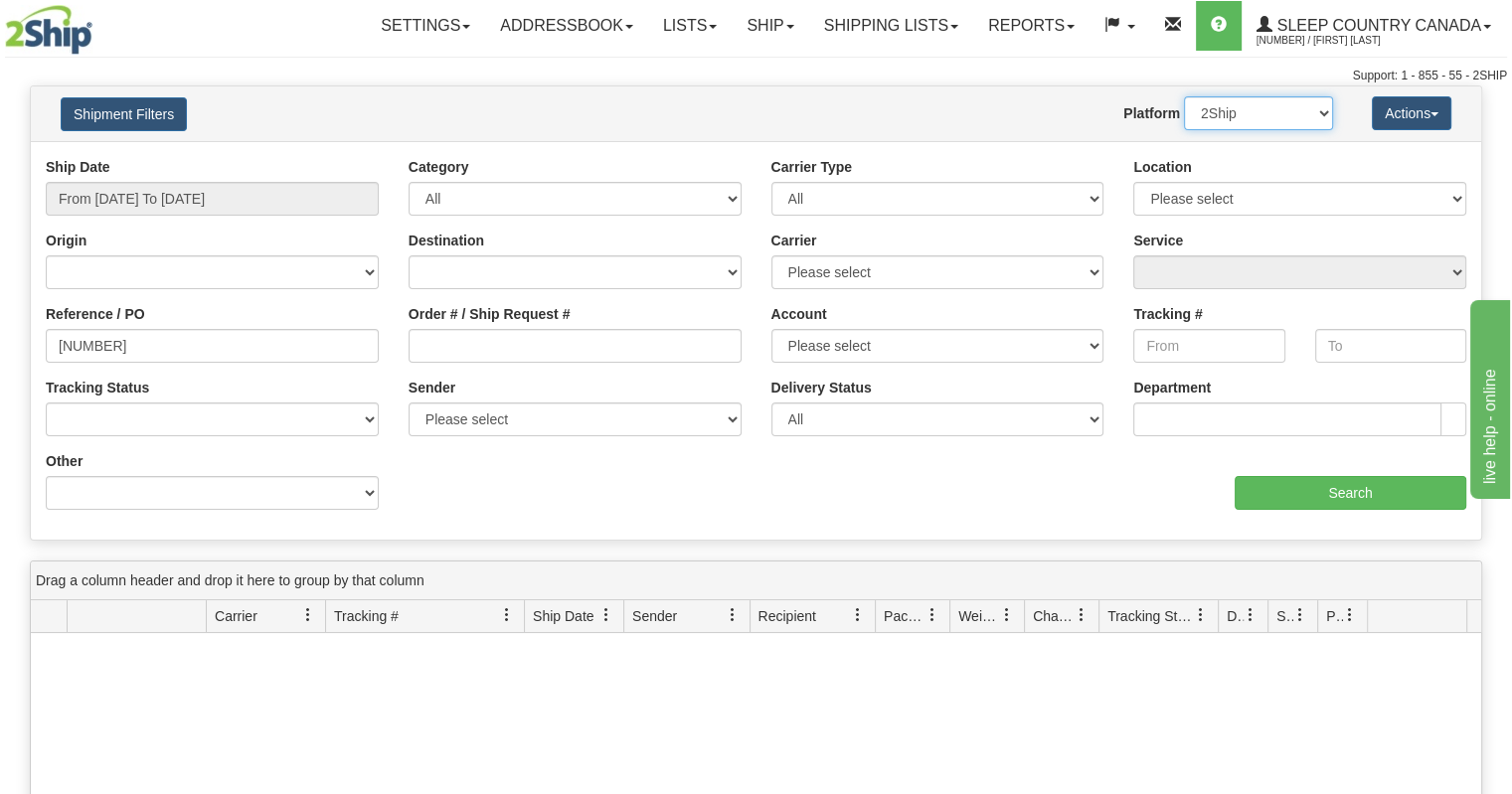 select on "1" 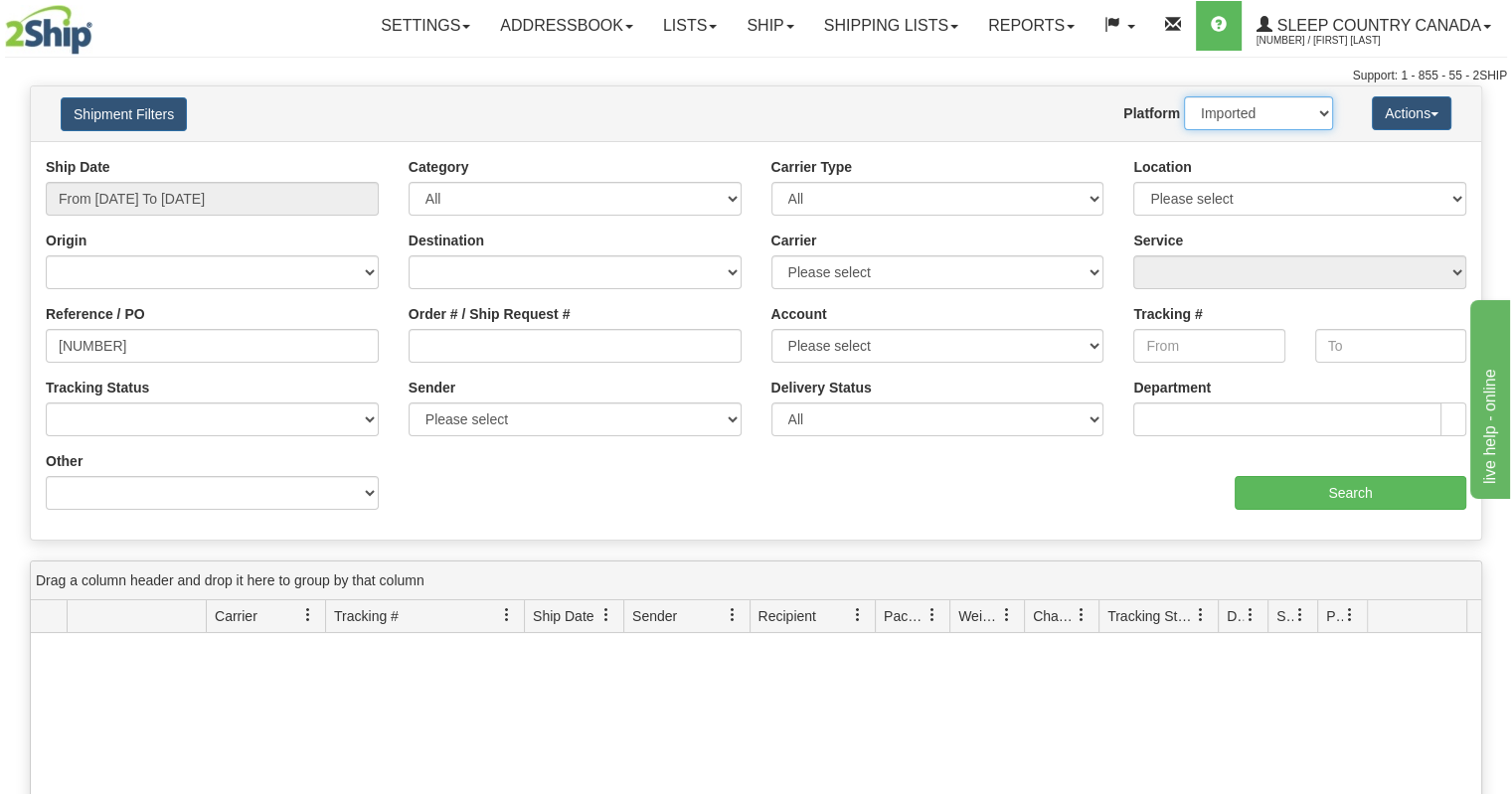 click on "2Ship
Imported" at bounding box center [1259, 113] 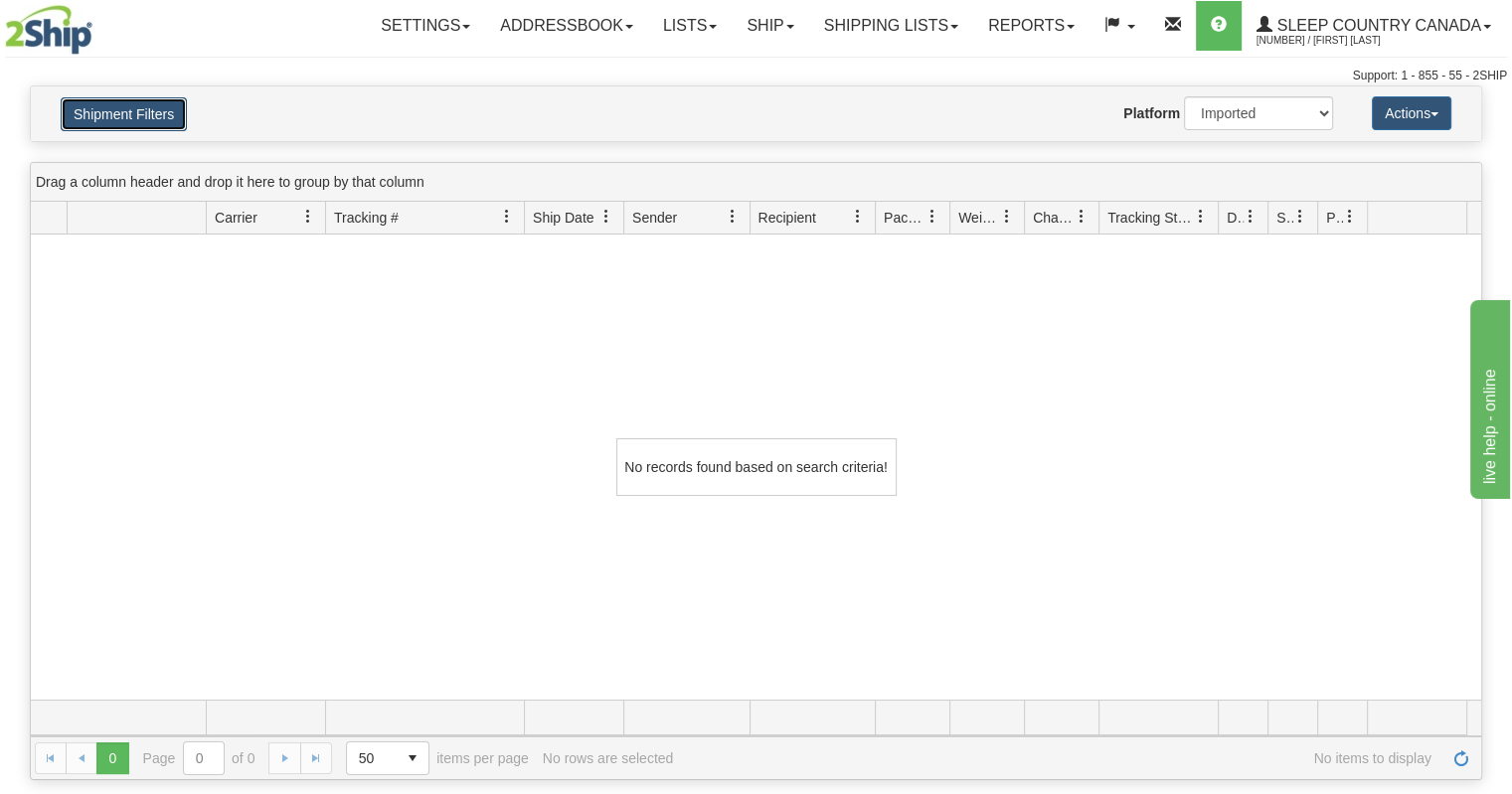 click on "Shipment Filters" at bounding box center [123, 114] 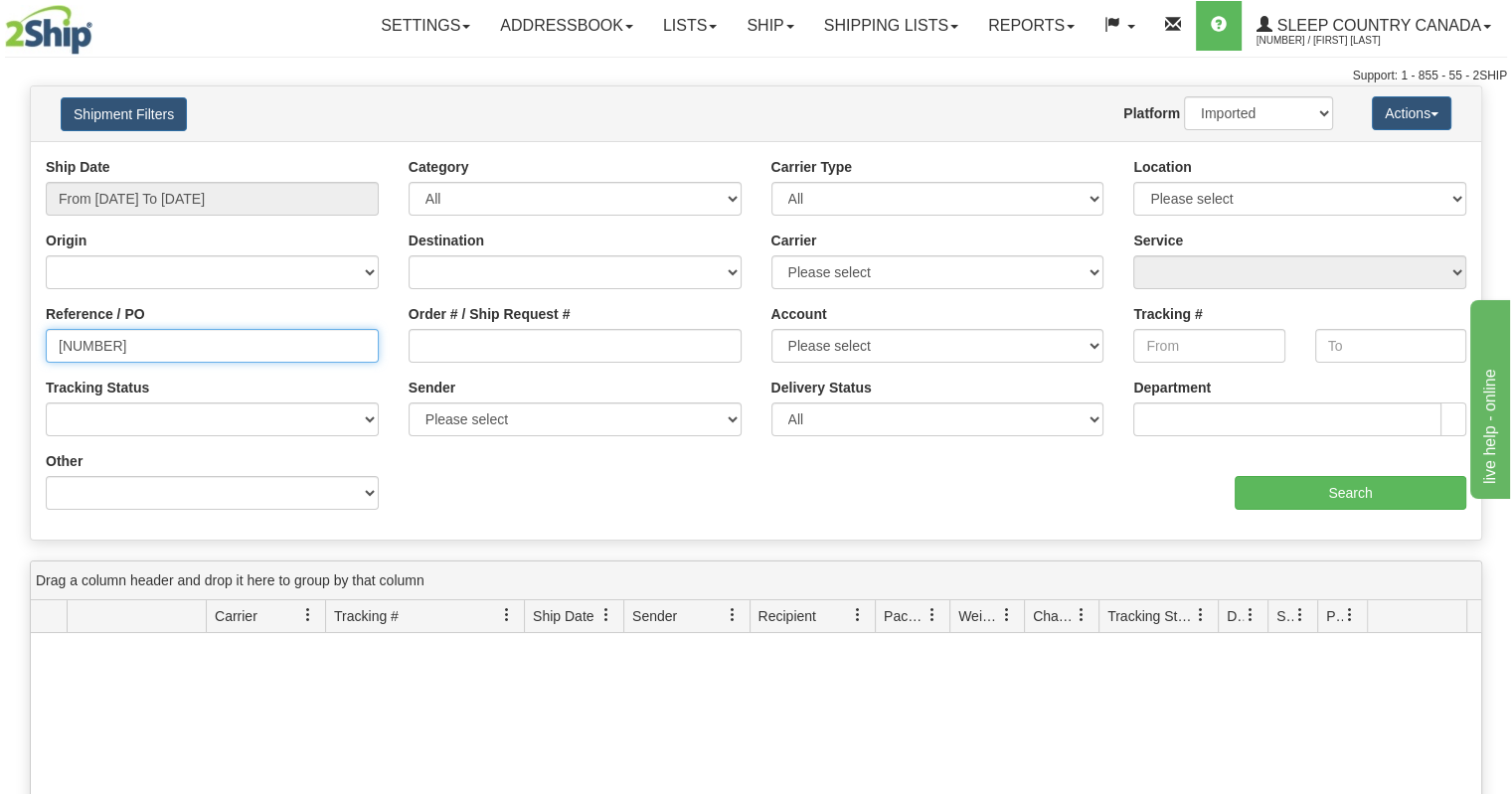 click on "[NUMBER]" at bounding box center [212, 346] 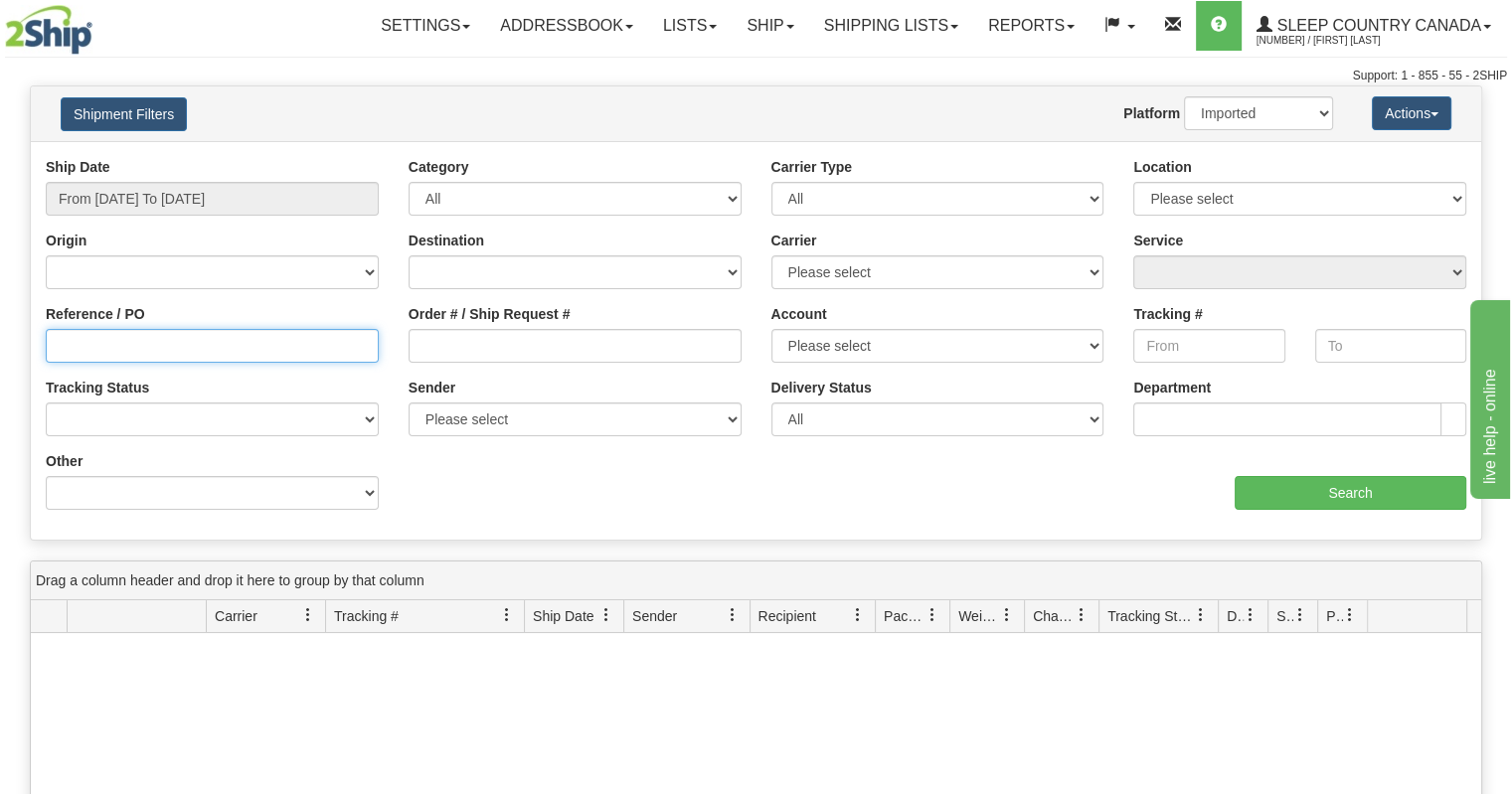 type 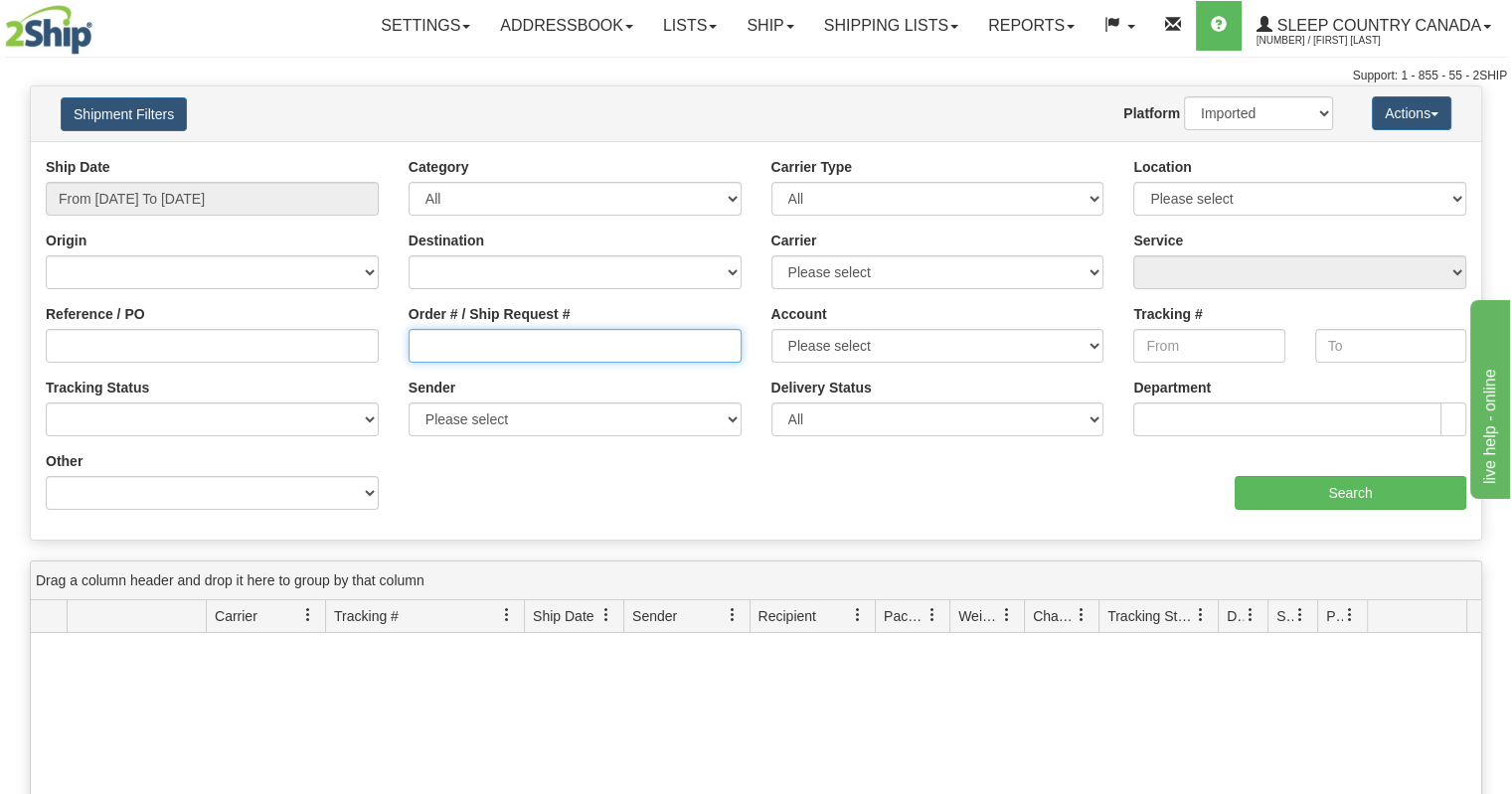 click on "Order # / Ship Request #" at bounding box center (575, 346) 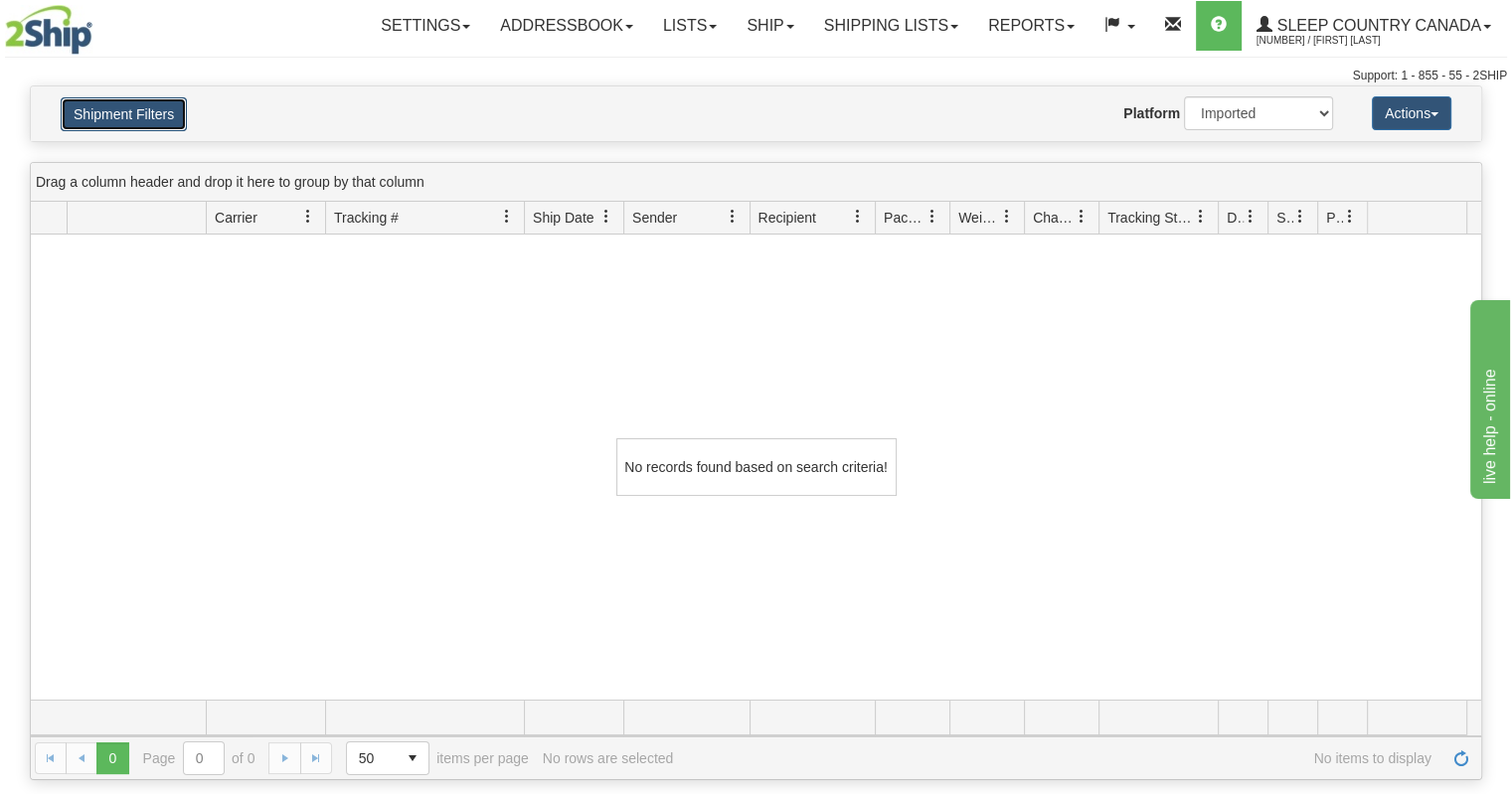 click on "Shipment Filters" at bounding box center (123, 114) 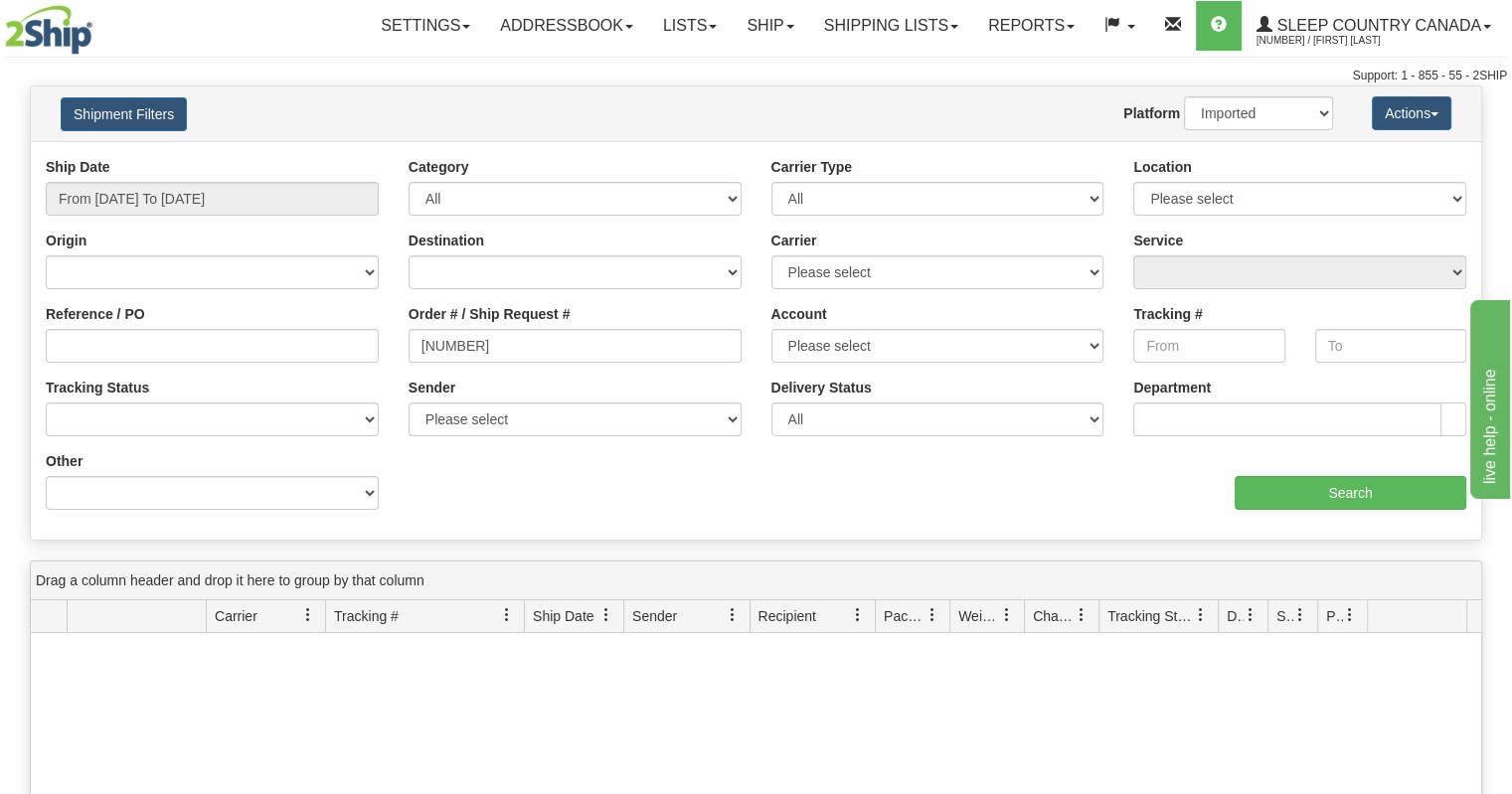click on "Location
Please select Old [CITY] DC 921 922 93 94 97 915 916 98 902 95 96 90 91 92 901 951 914 9009 917Ameriwood DC SSNOW CASPC END BEDDN ZINUC" at bounding box center (1299, 194) 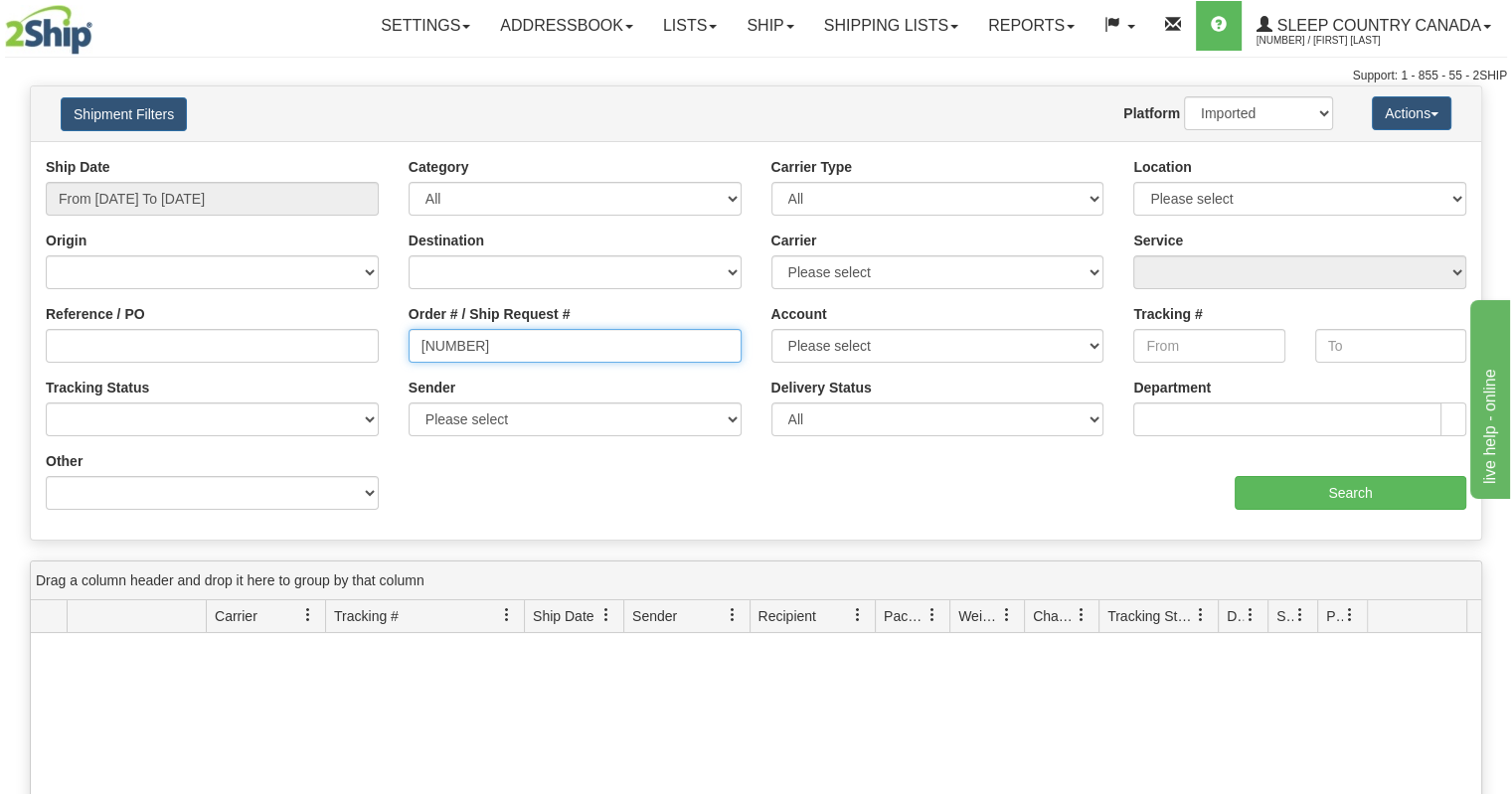 click on "[NUMBER]" at bounding box center (575, 346) 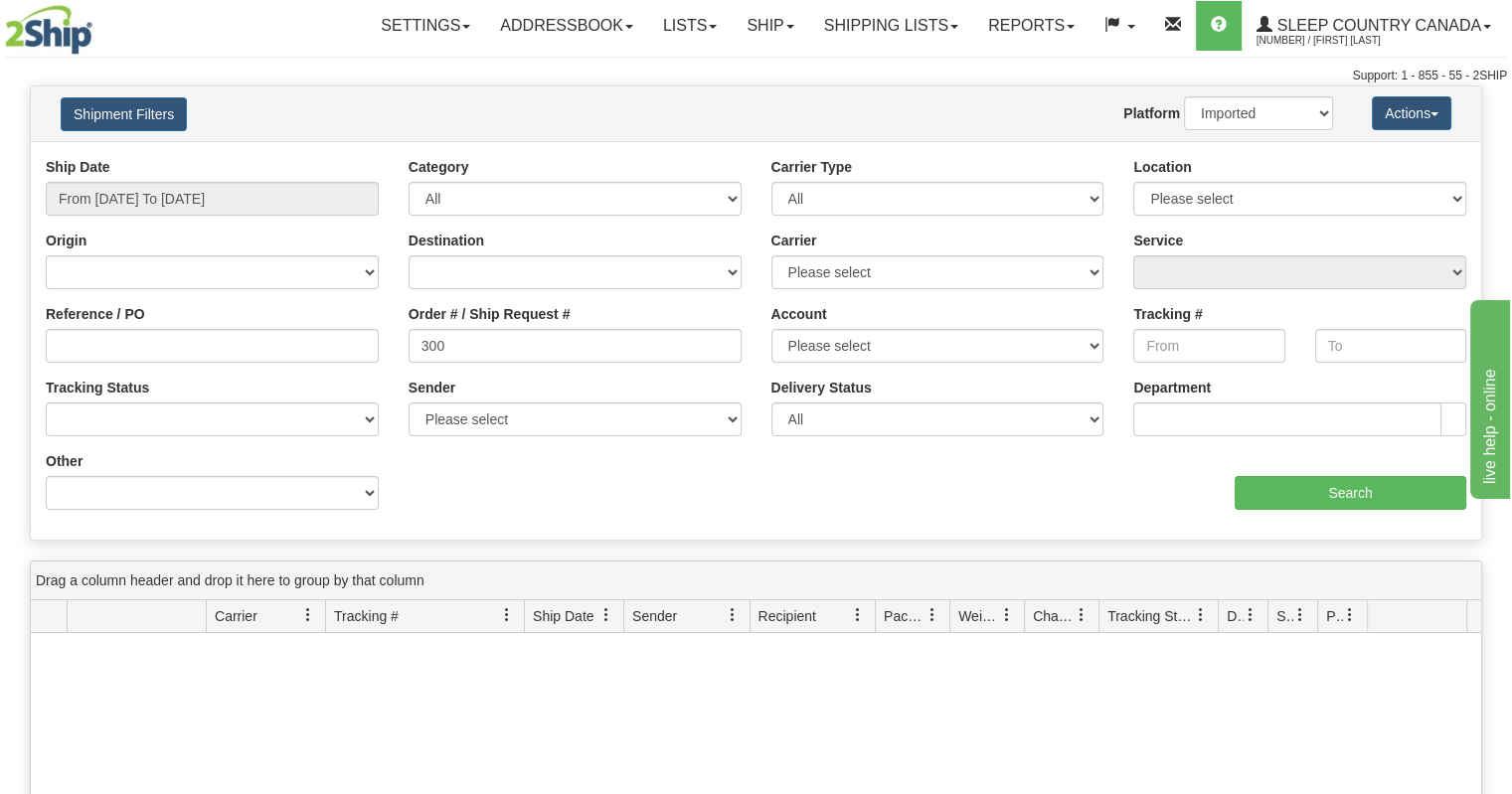 click on "No records found based on search criteria!" at bounding box center (756, 866) 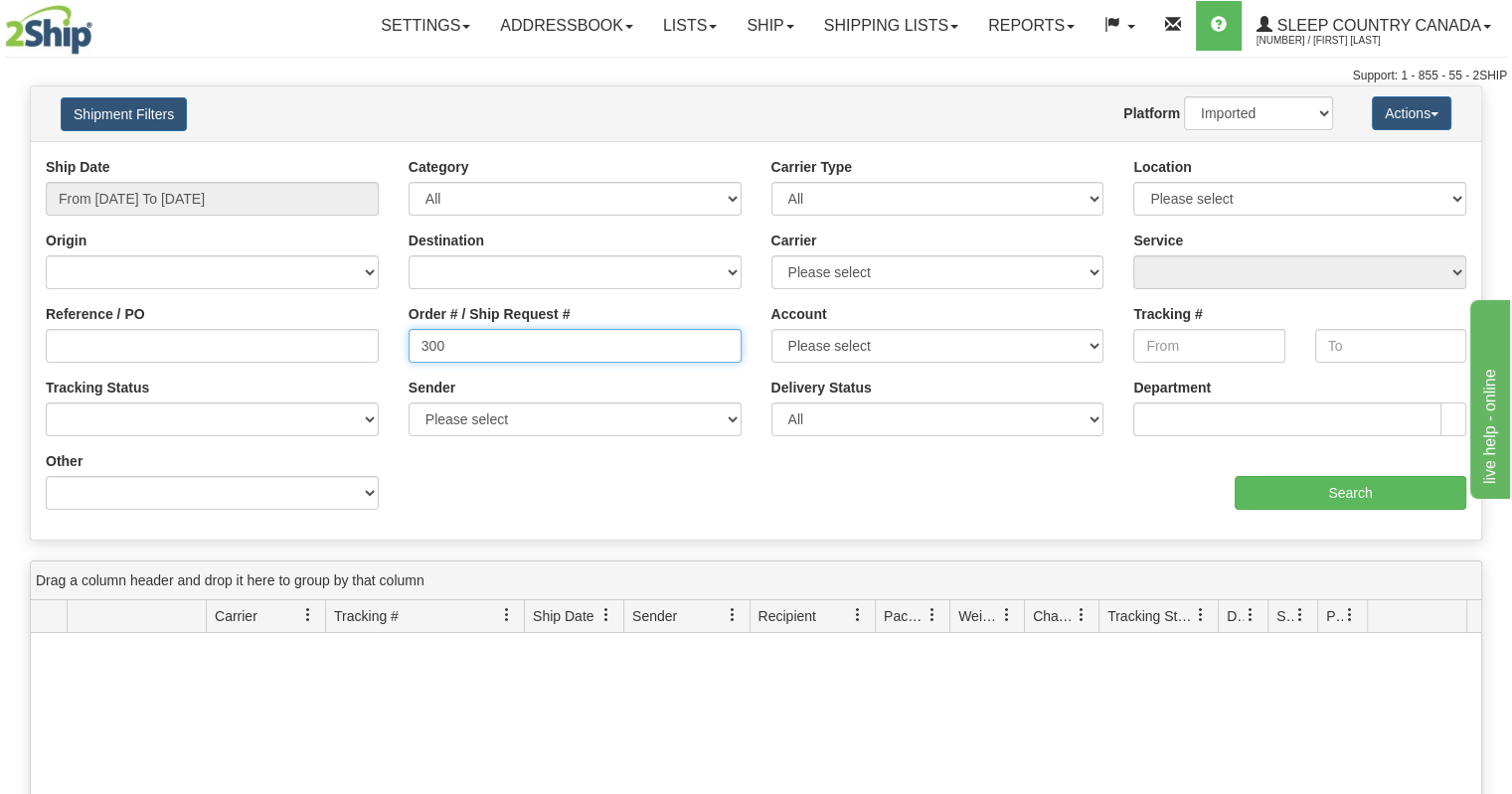 click on "300" at bounding box center (575, 346) 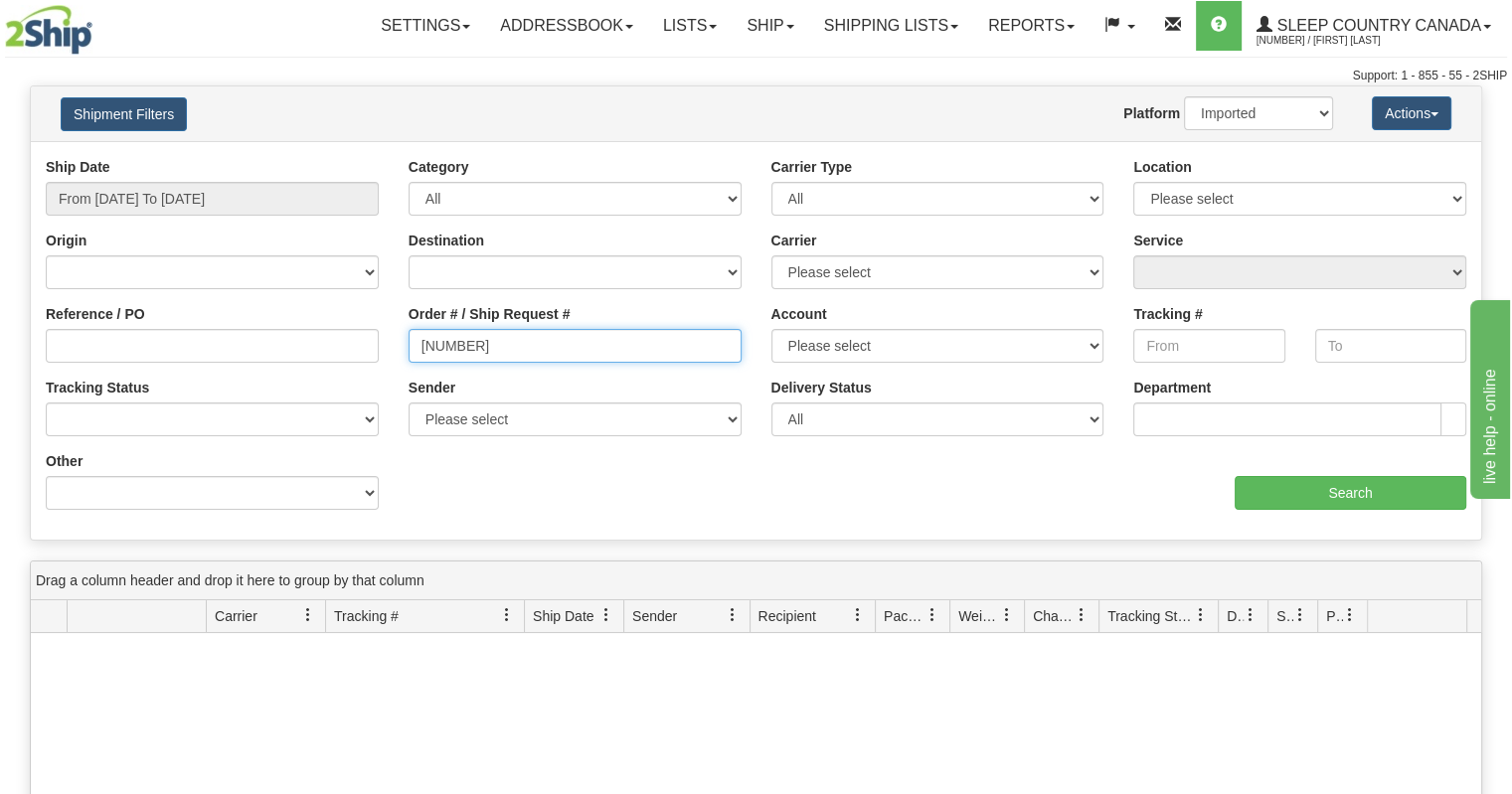 type on "[NUMBER]" 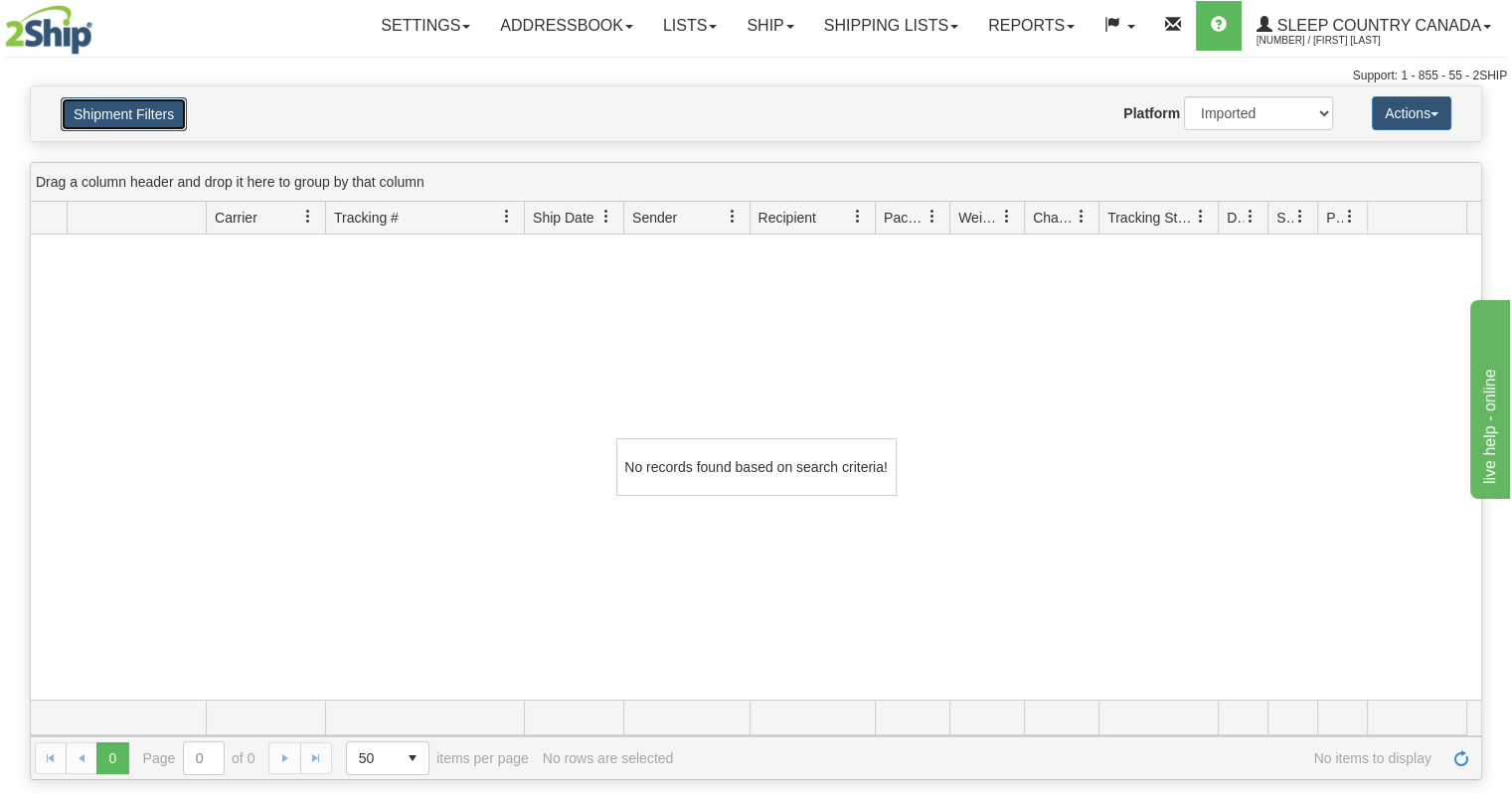 click on "Shipment Filters" at bounding box center (123, 114) 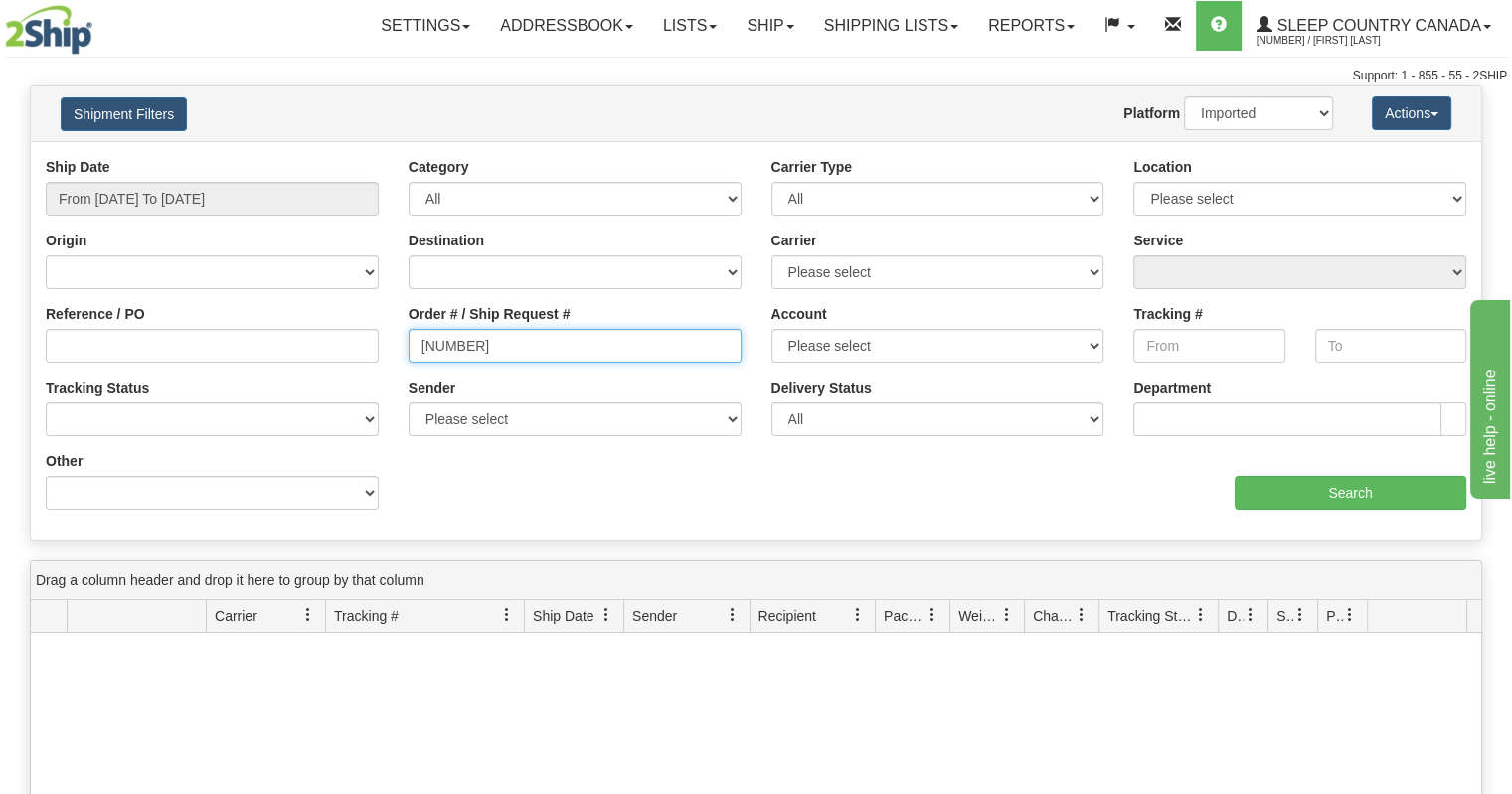 click on "[NUMBER]" at bounding box center [575, 346] 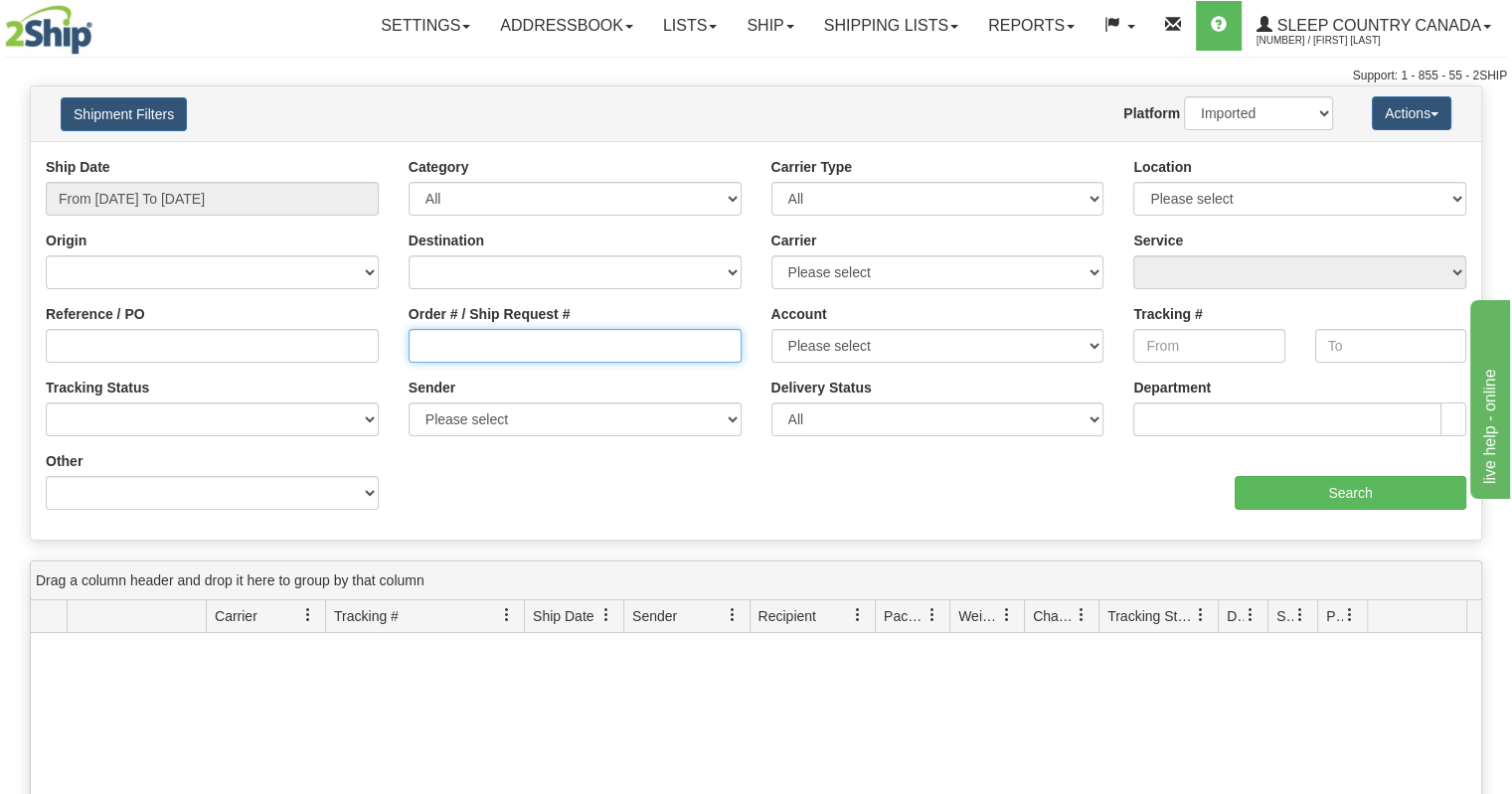type 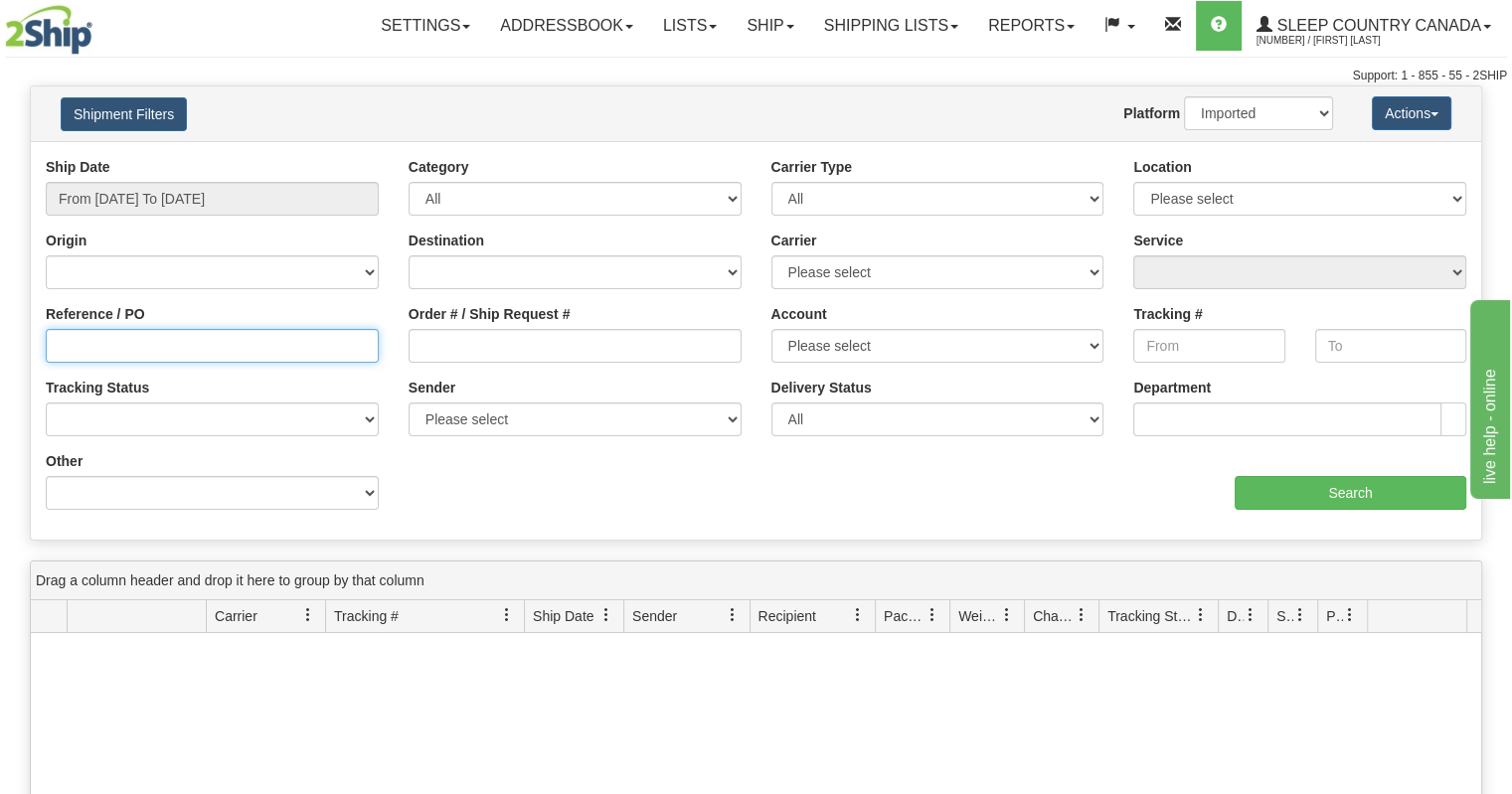 click on "Reference / PO" at bounding box center (212, 346) 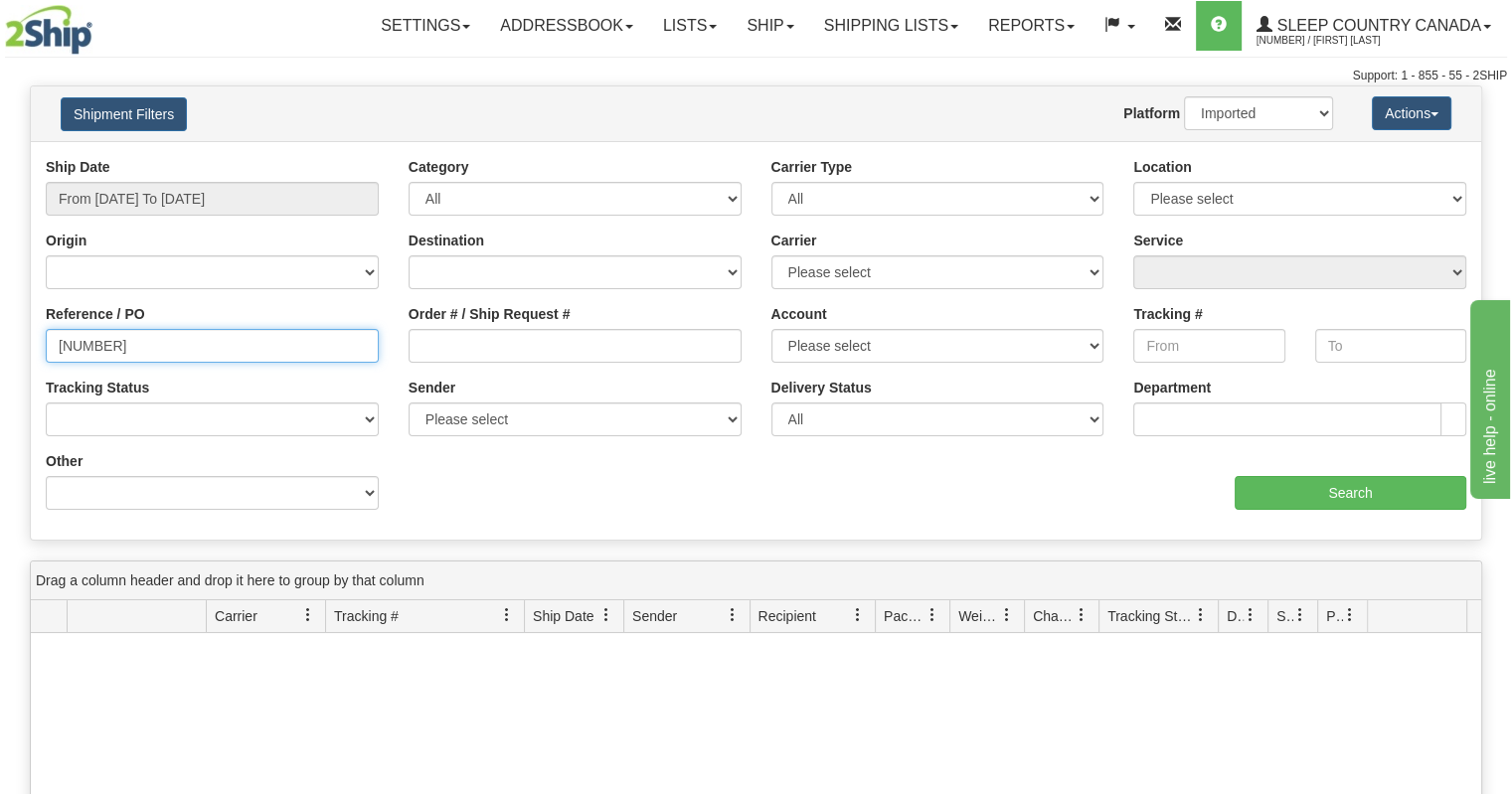 type on "[NUMBER]" 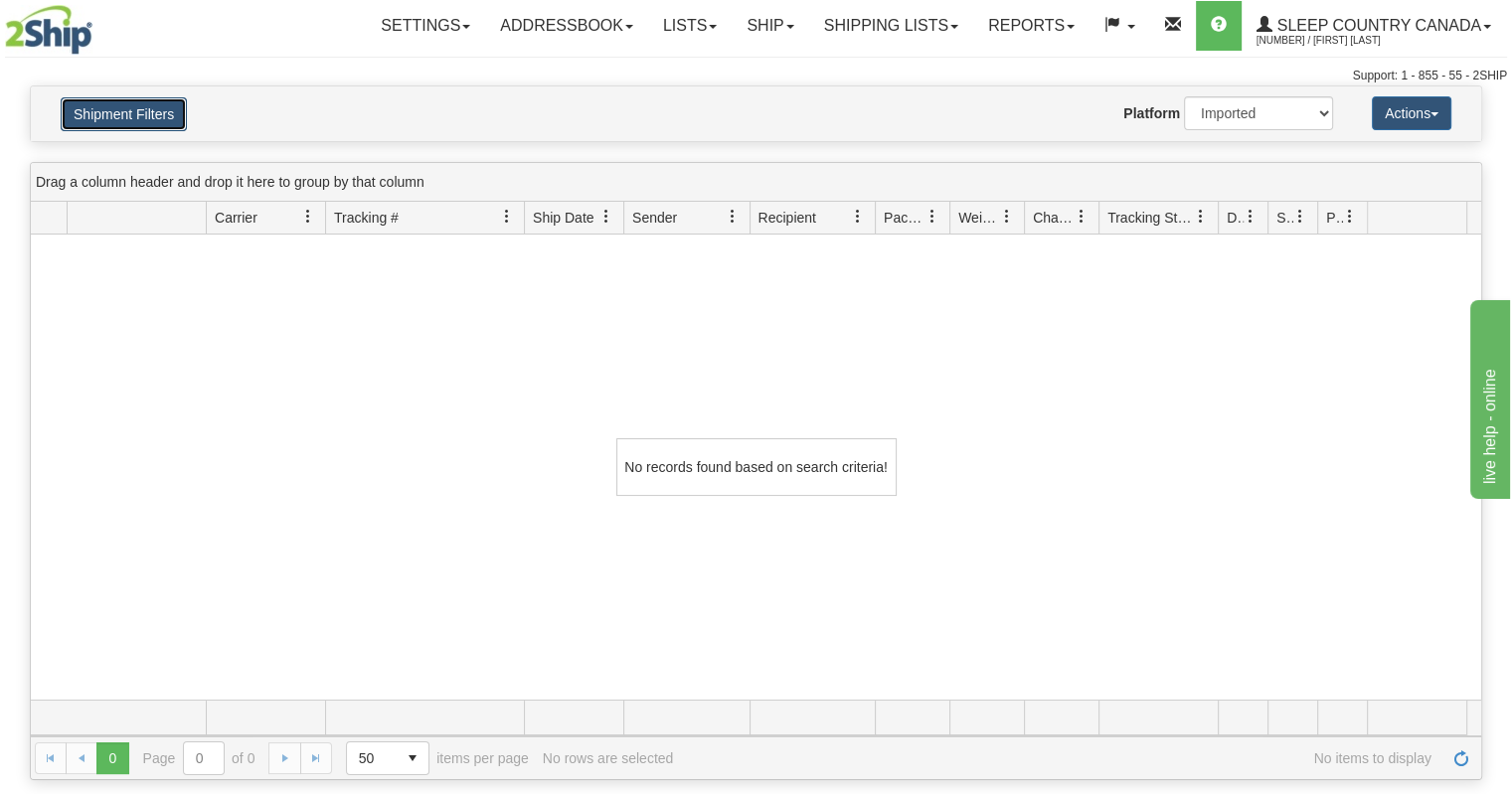 click on "Shipment Filters" at bounding box center (123, 114) 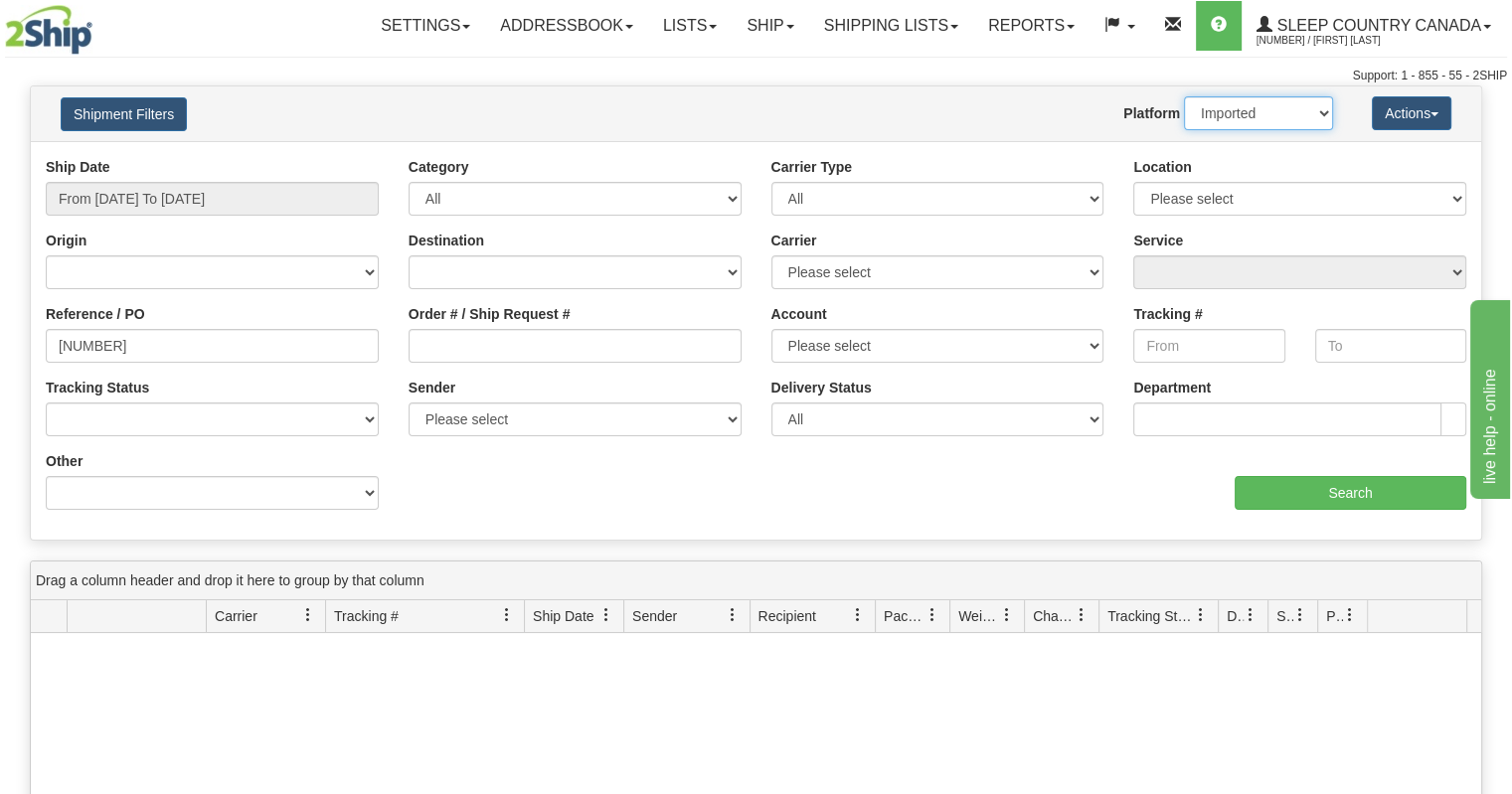 click on "2Ship
Imported" at bounding box center [1259, 113] 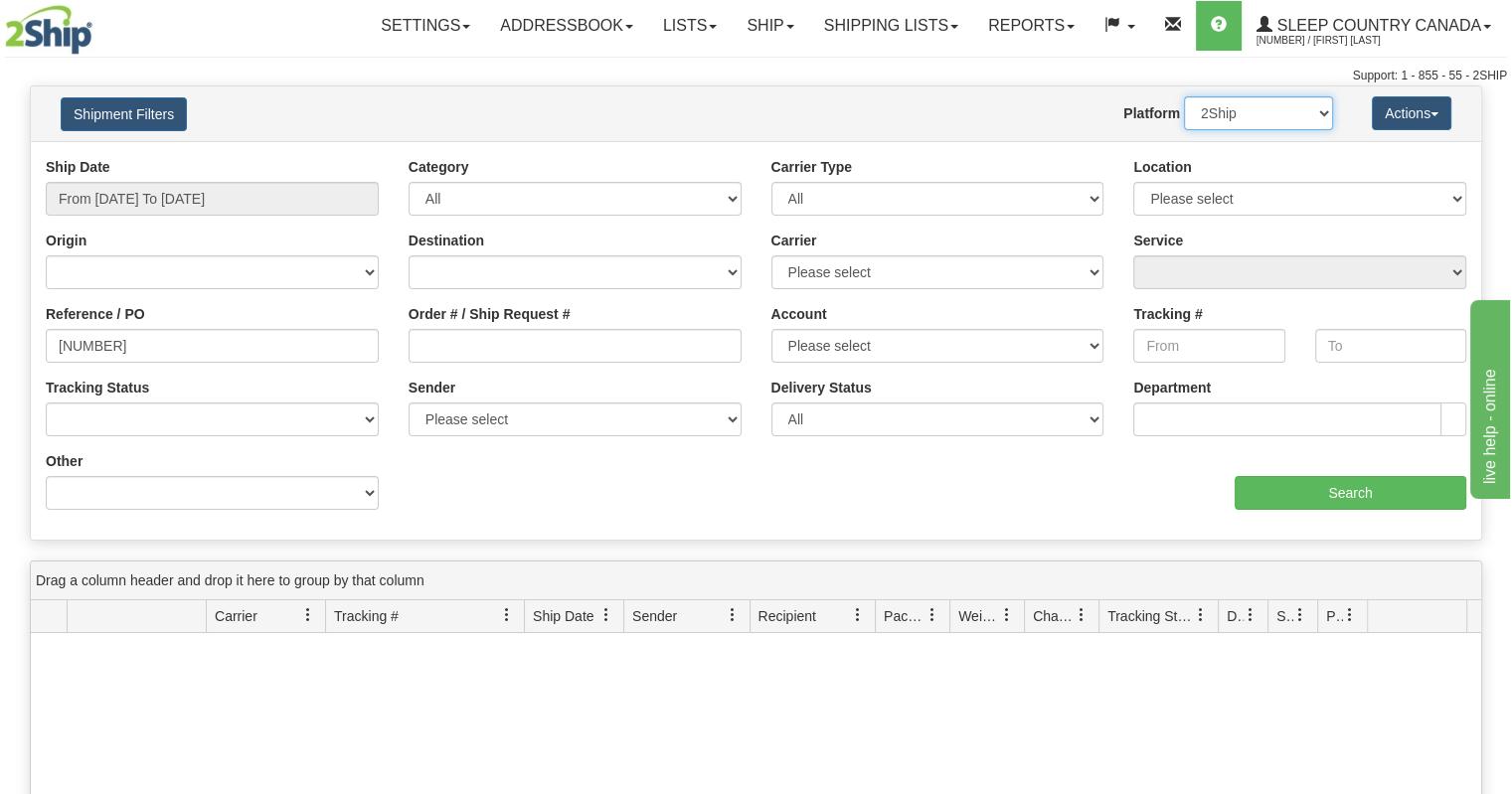 click on "2Ship
Imported" at bounding box center [1259, 113] 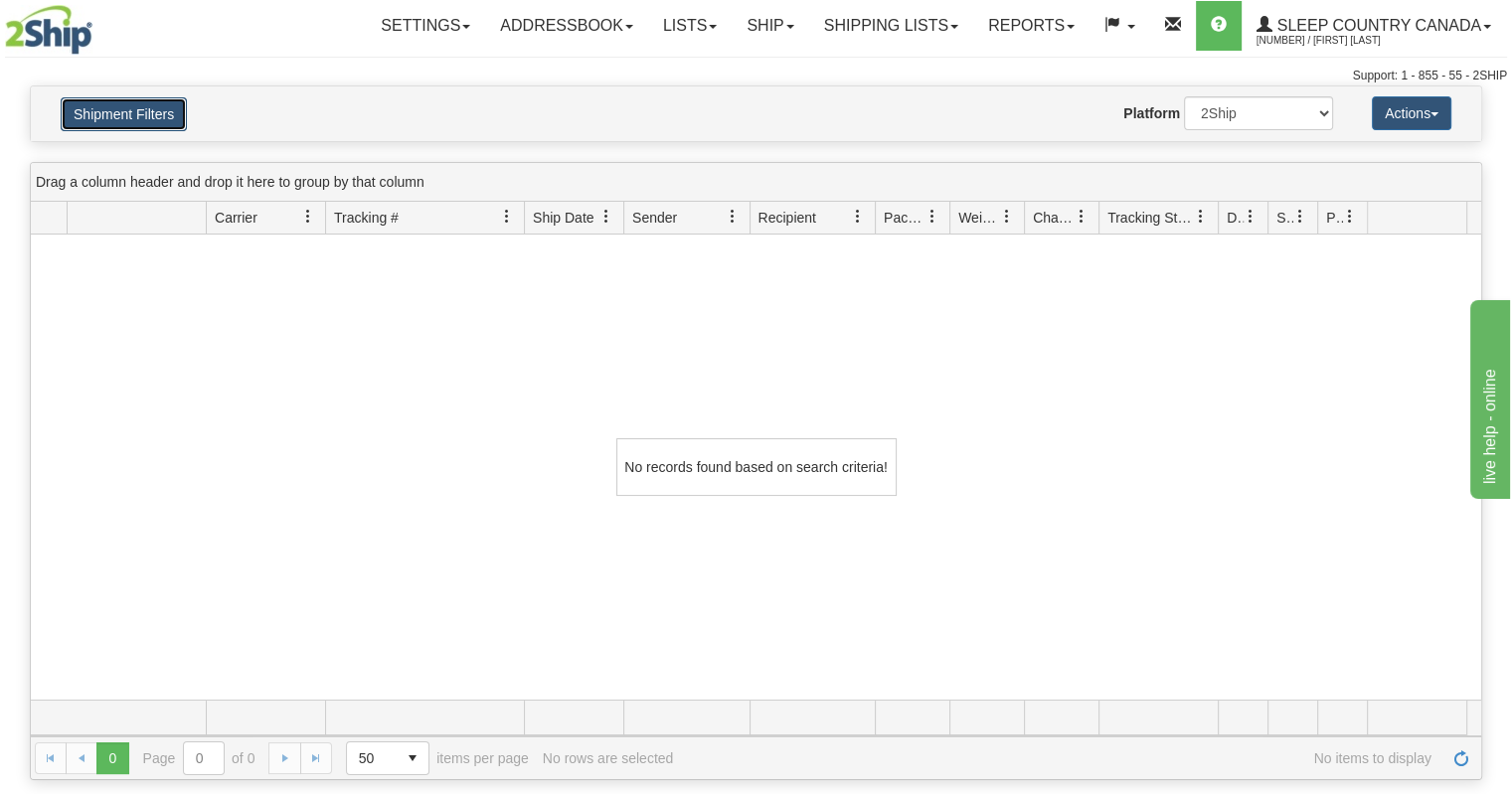 click on "Shipment Filters" at bounding box center (123, 114) 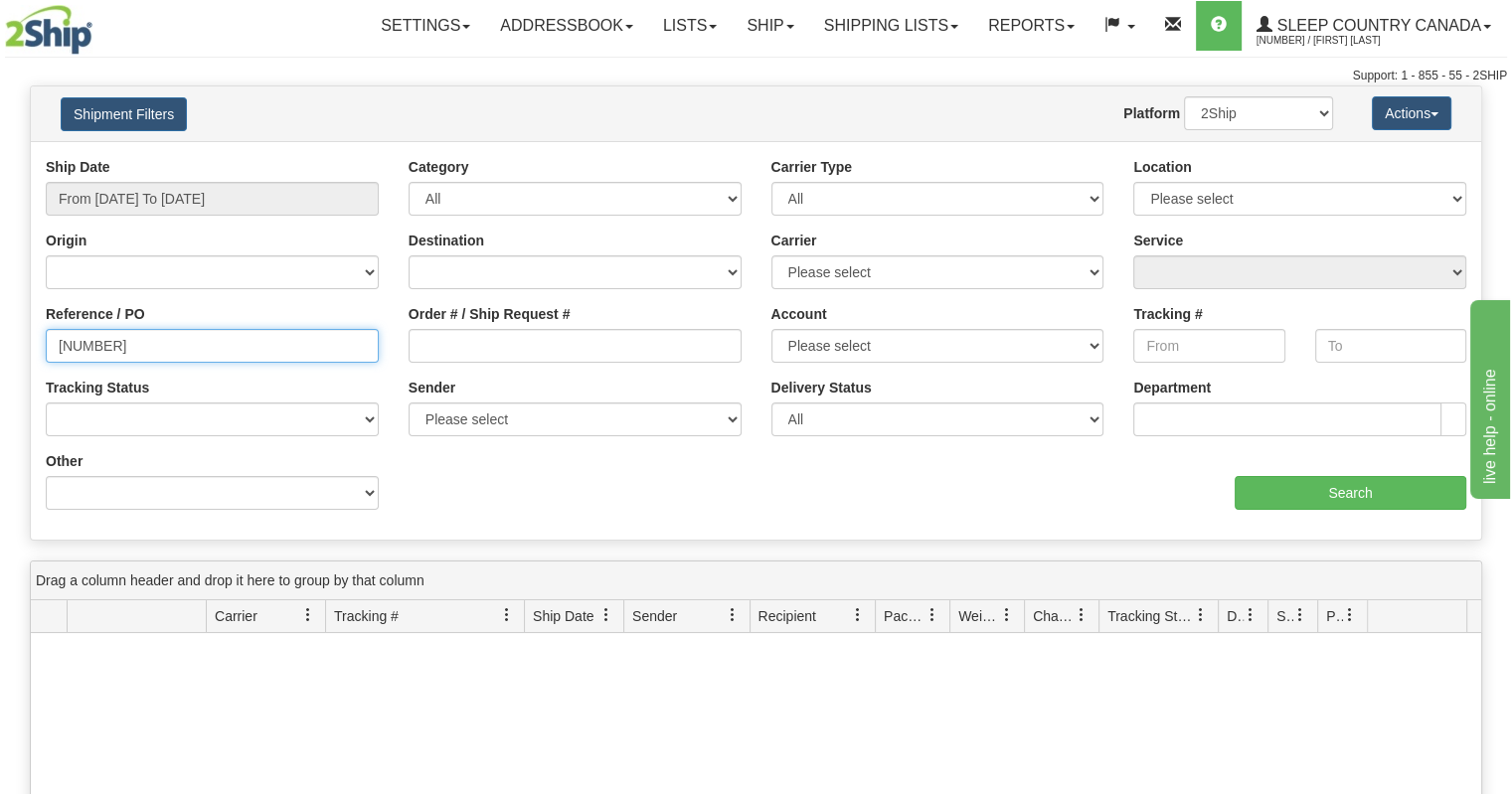 click on "[NUMBER]" at bounding box center [212, 346] 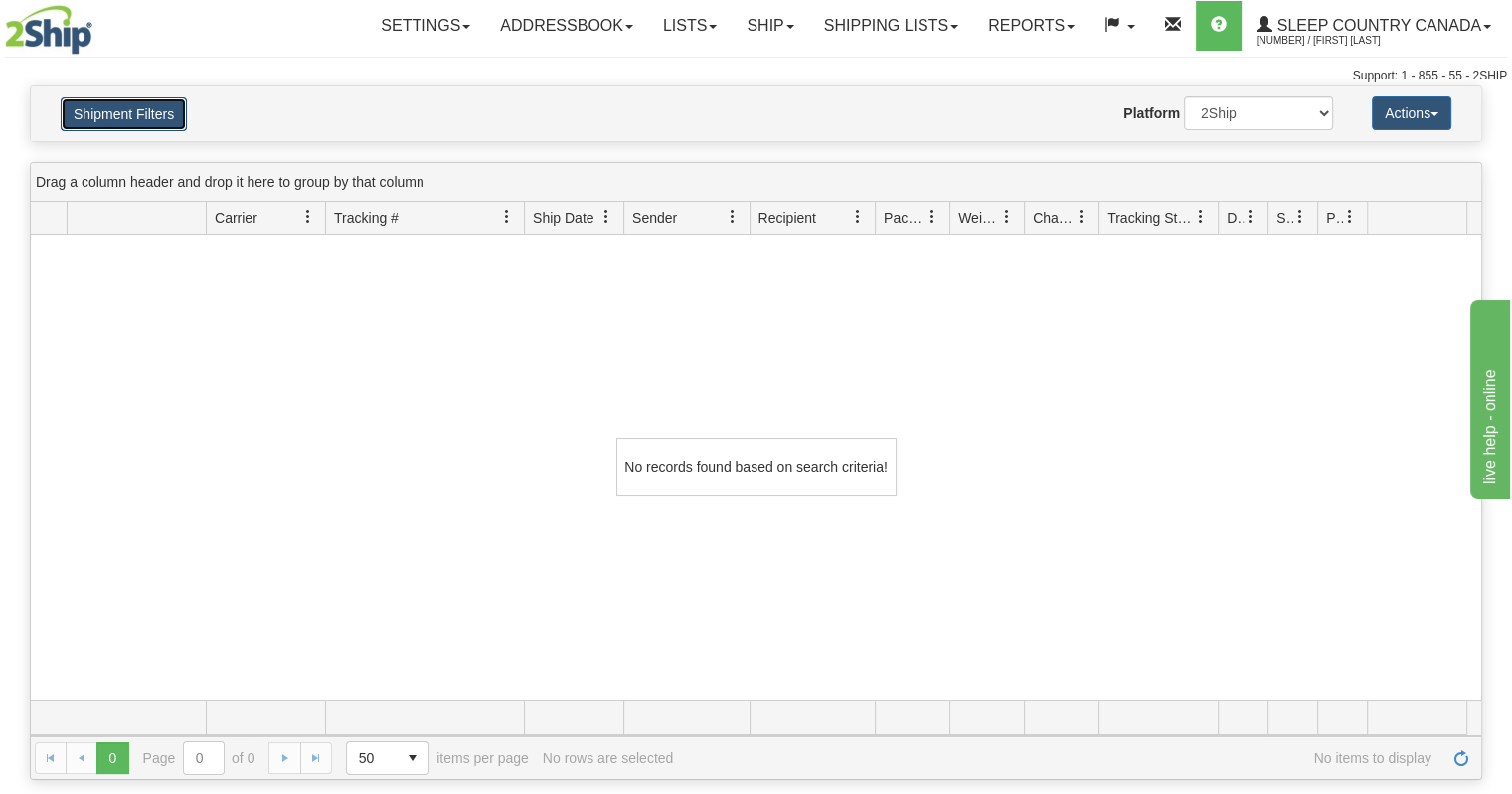 click on "Shipment Filters" at bounding box center (123, 114) 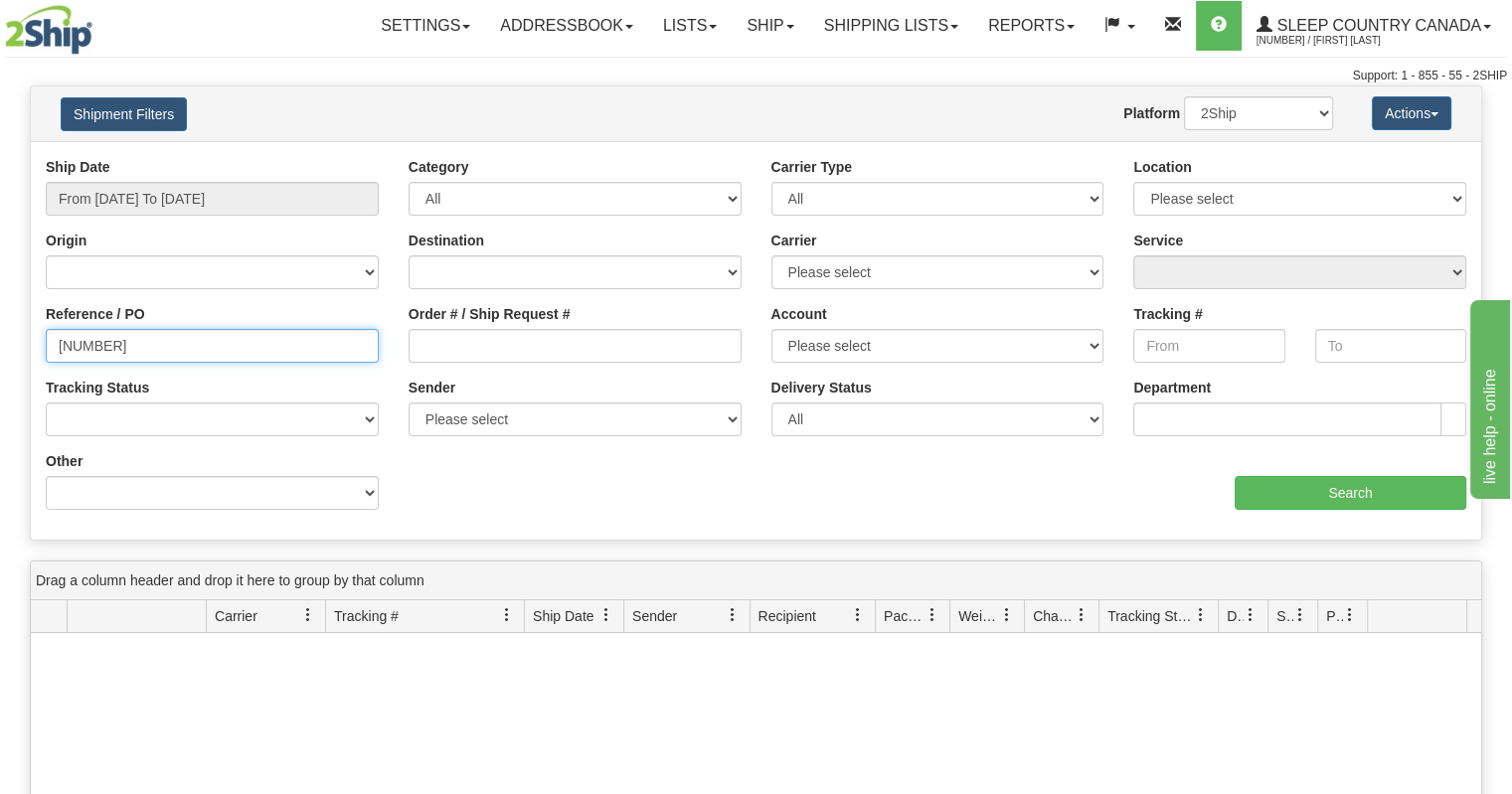 click on "[NUMBER]" at bounding box center [212, 346] 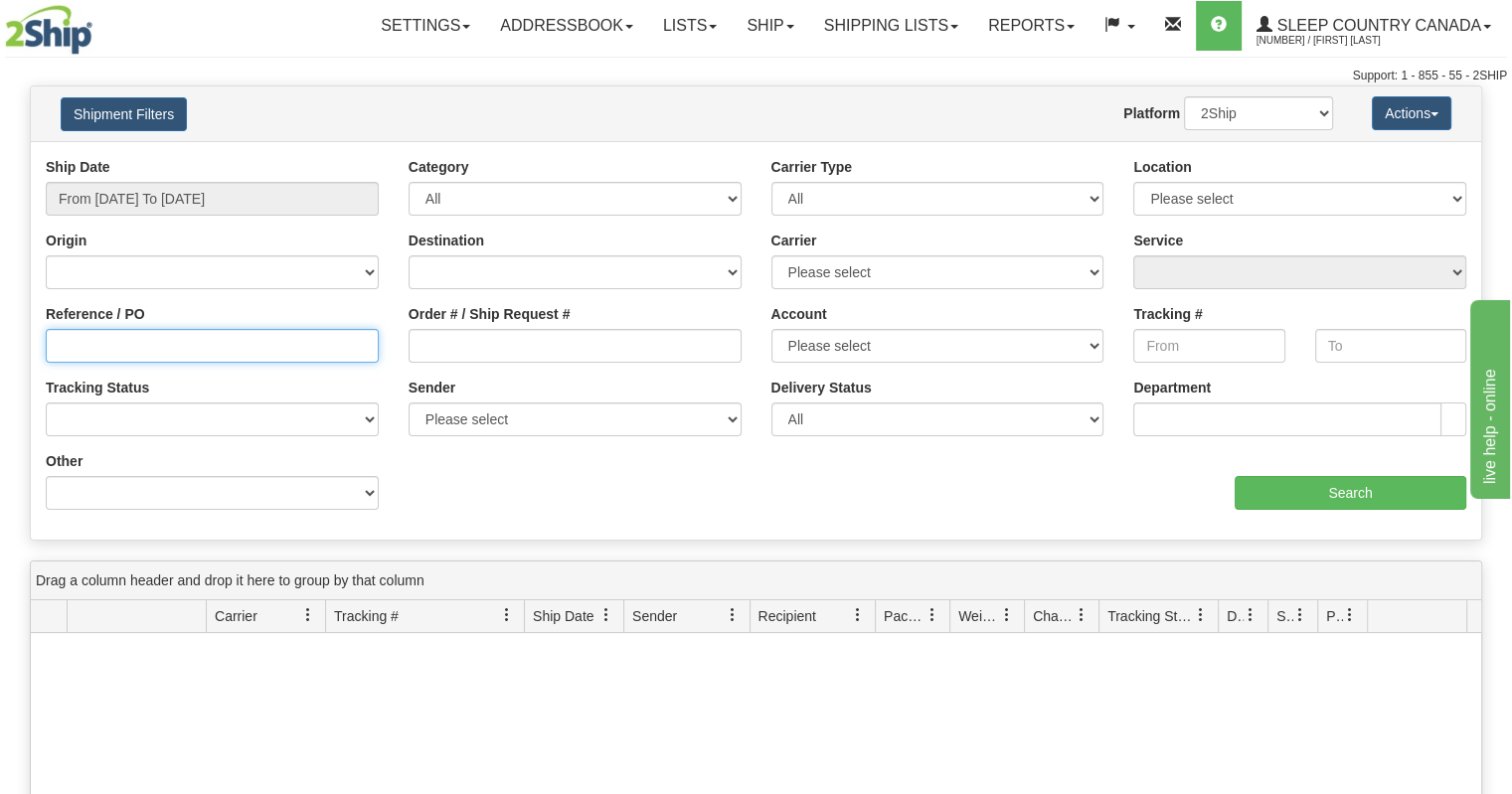 type 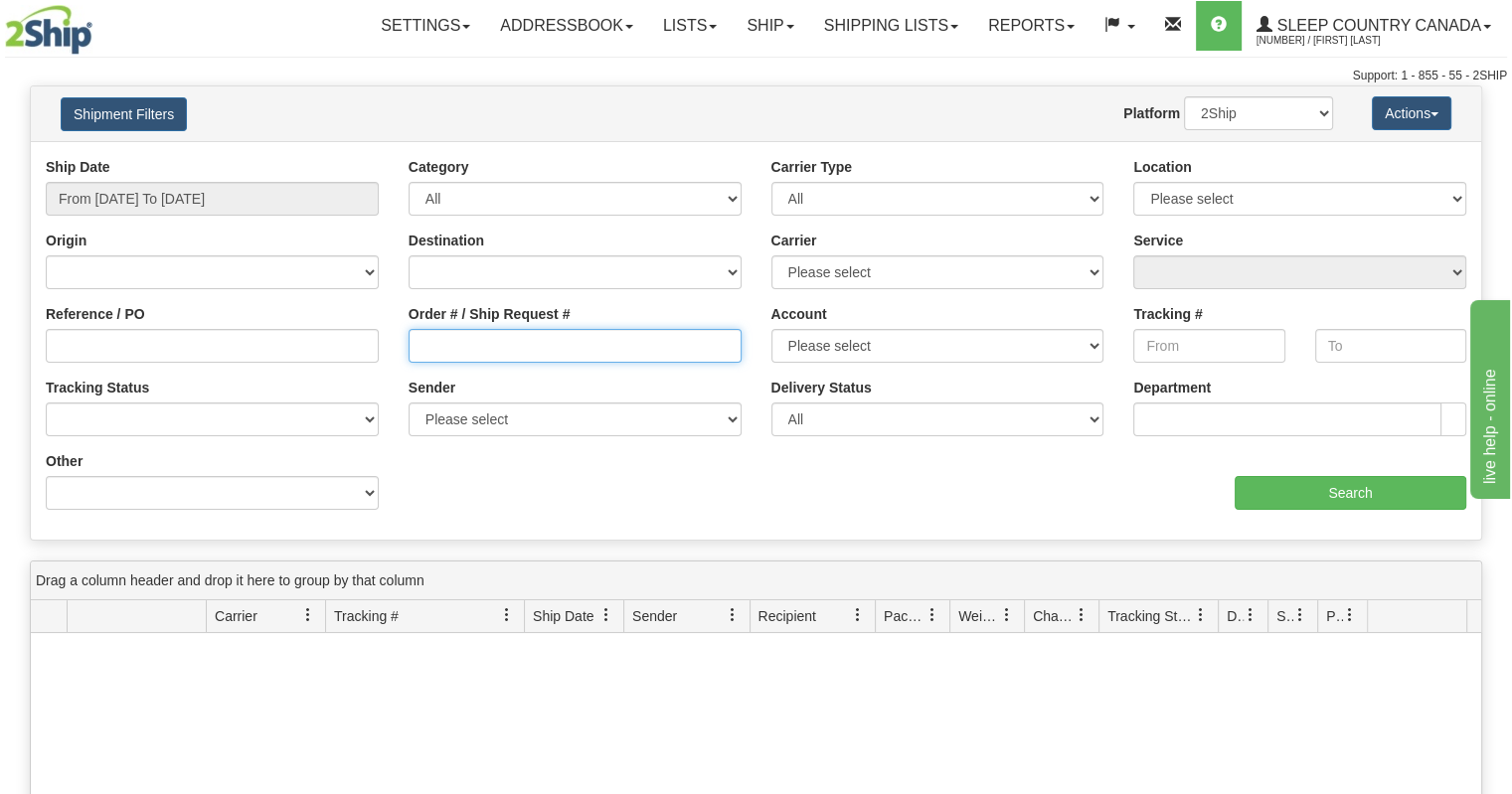 click on "Order # / Ship Request #" at bounding box center [575, 346] 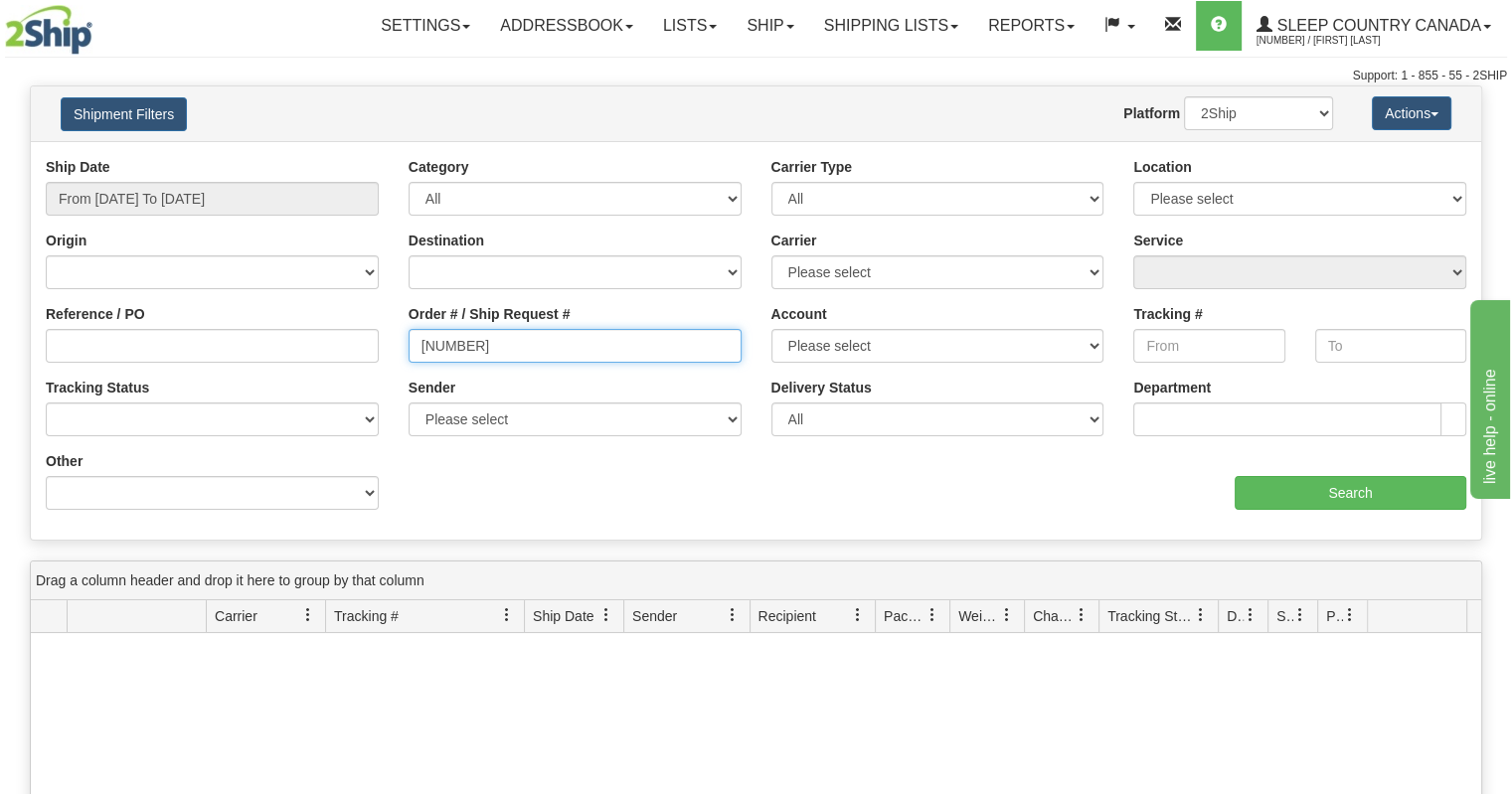 type on "[NUMBER]" 